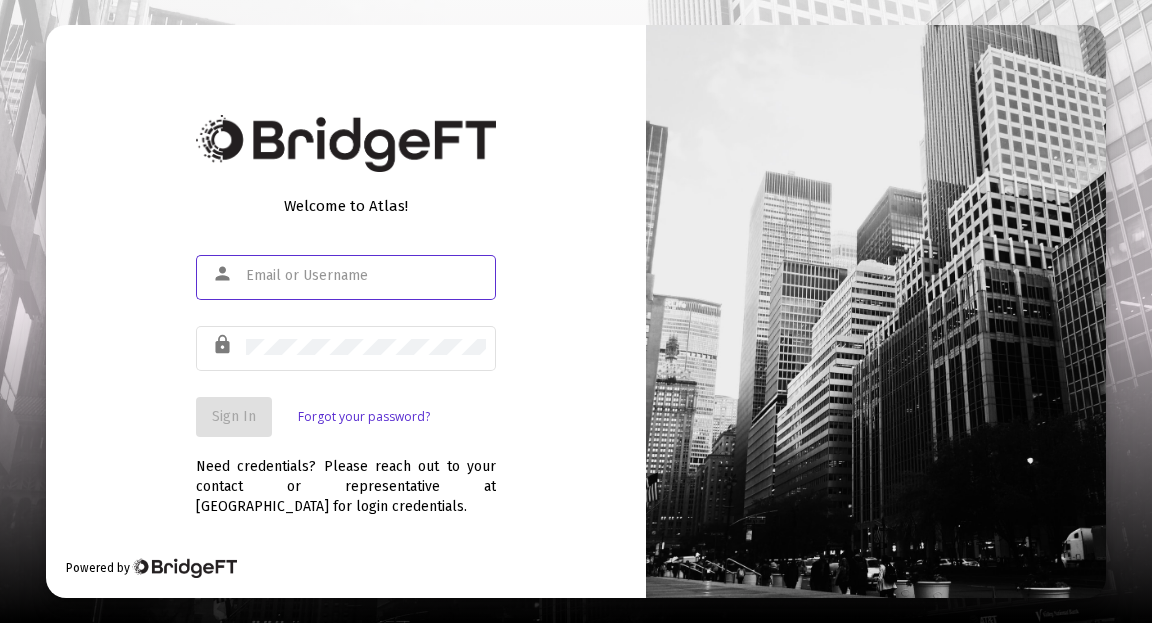 scroll, scrollTop: 0, scrollLeft: 0, axis: both 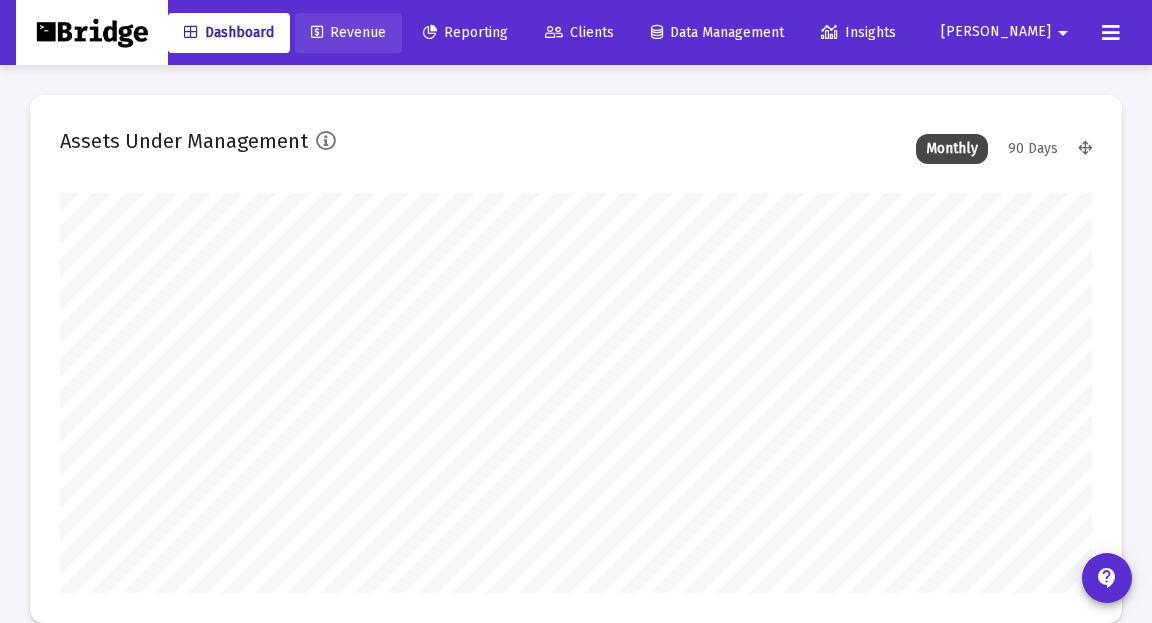 click on "Revenue" 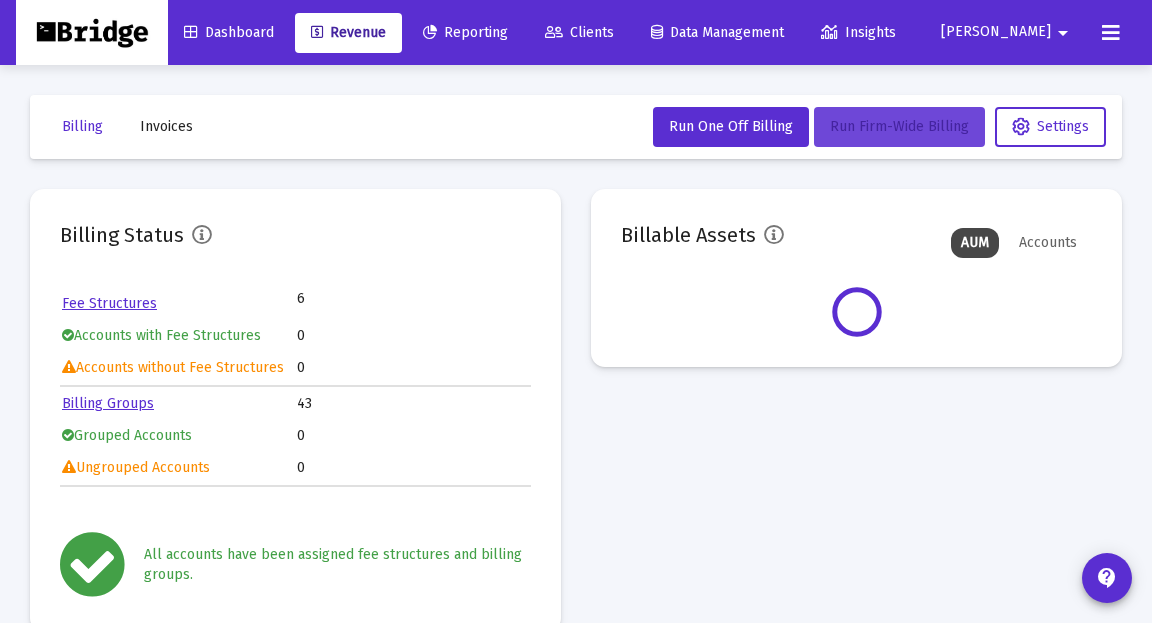 click on "Run Firm-Wide Billing" 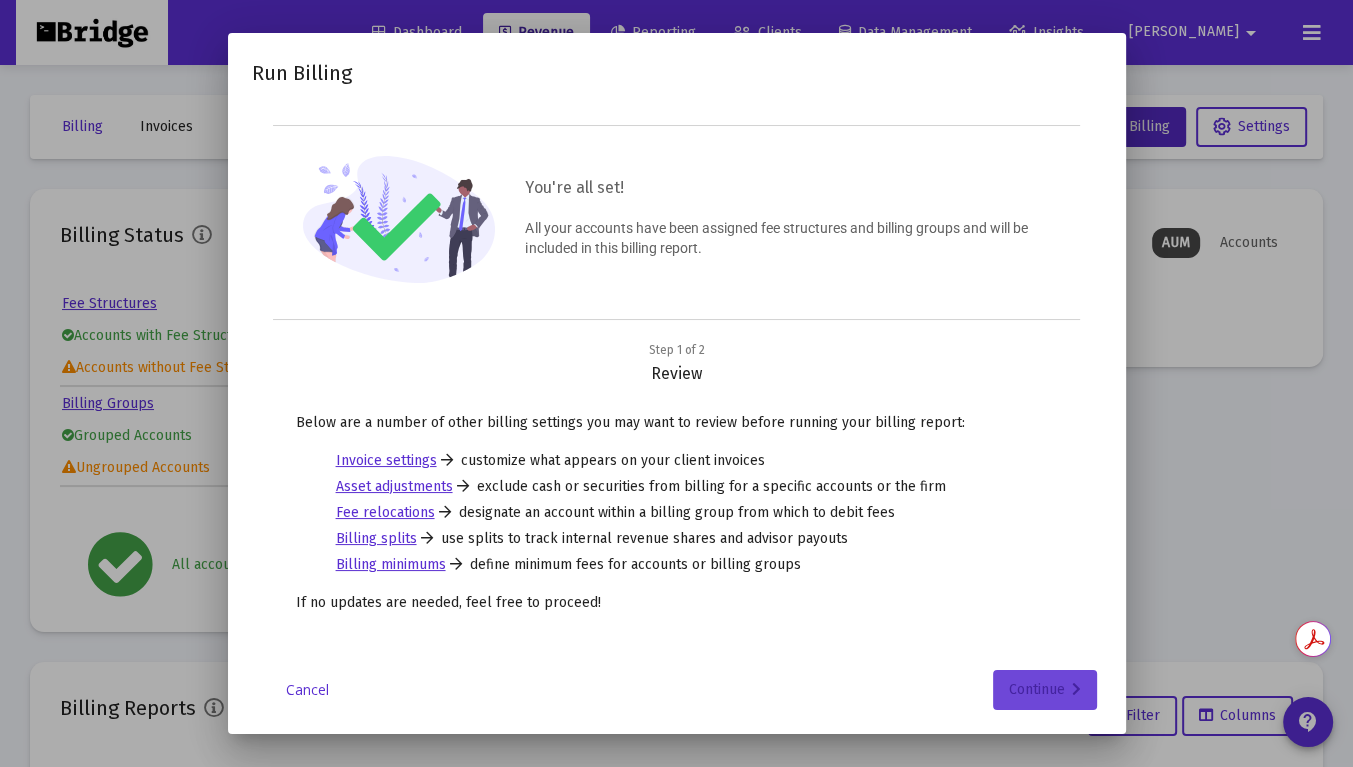 click on "Continue" at bounding box center [1045, 690] 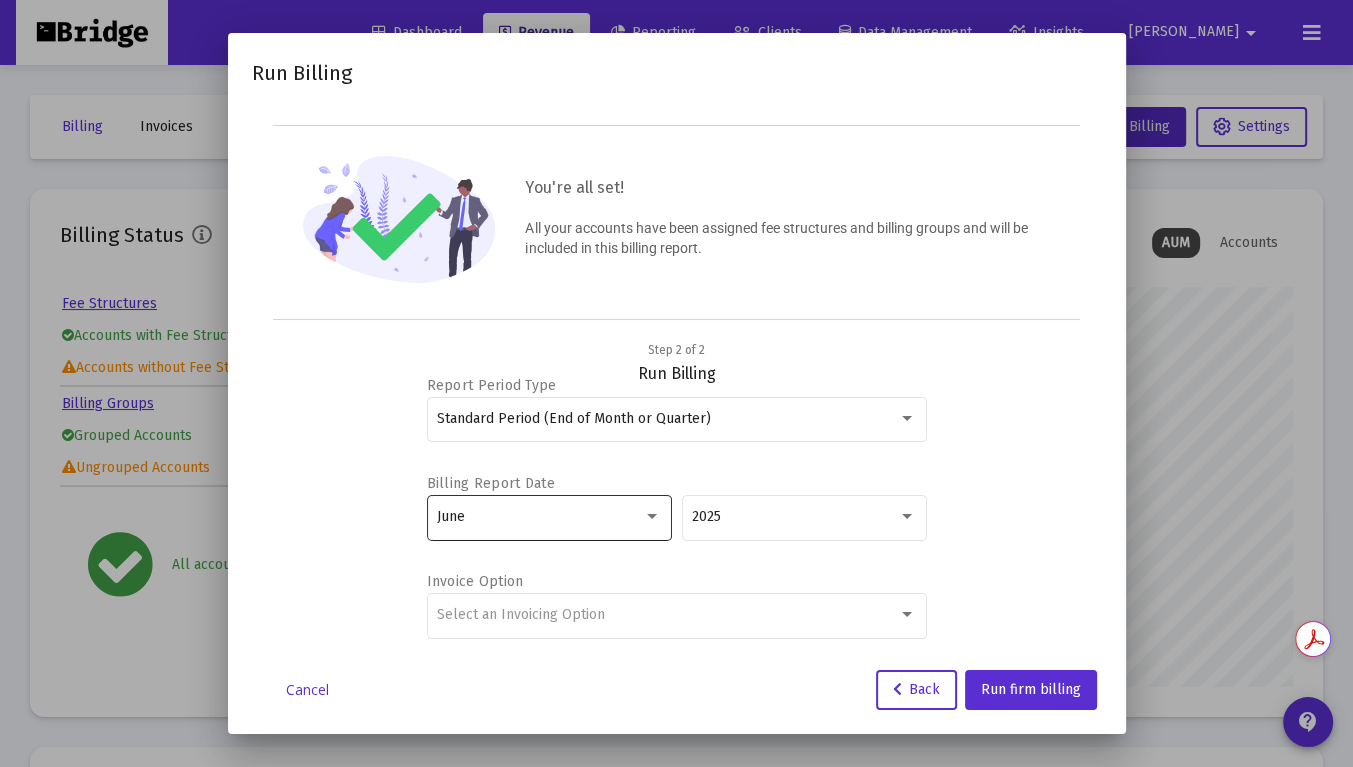 scroll, scrollTop: 999600, scrollLeft: 999428, axis: both 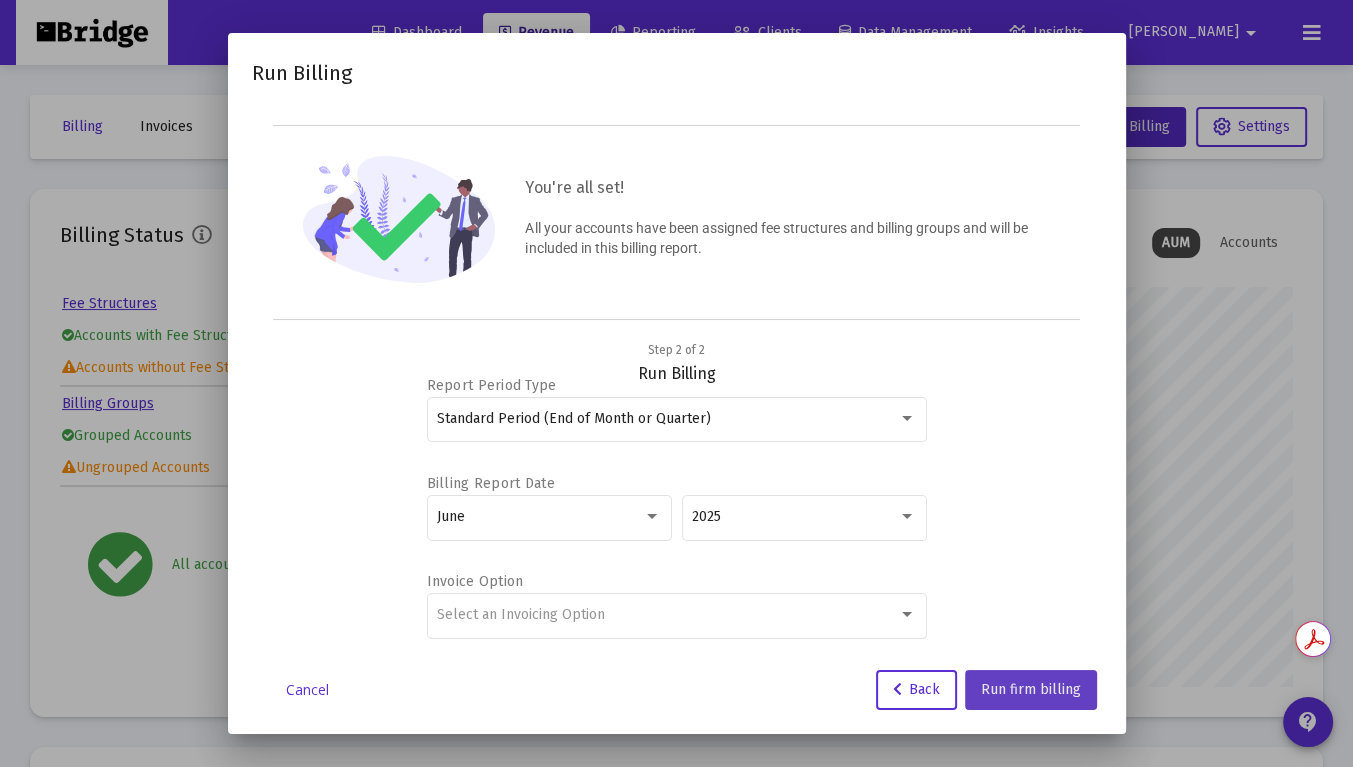 click on "Run firm billing" at bounding box center (1031, 689) 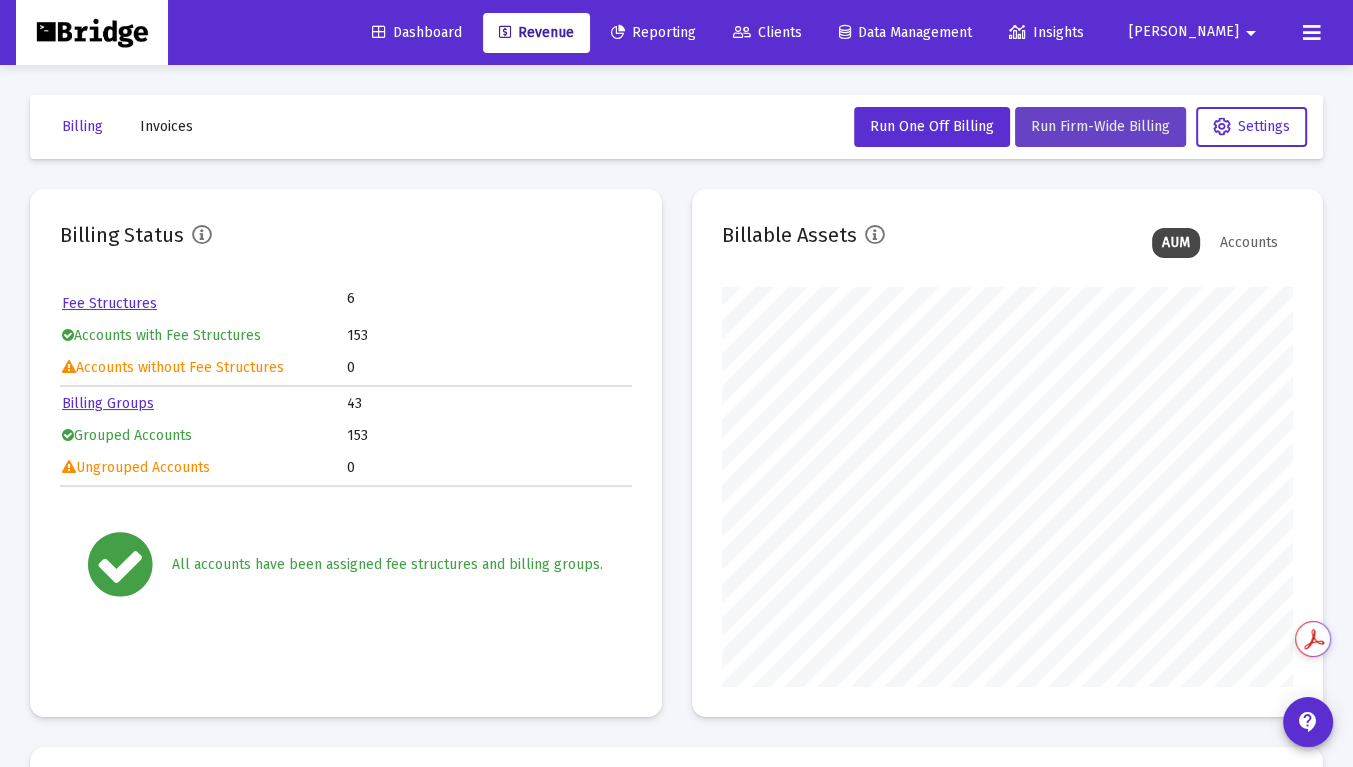 type 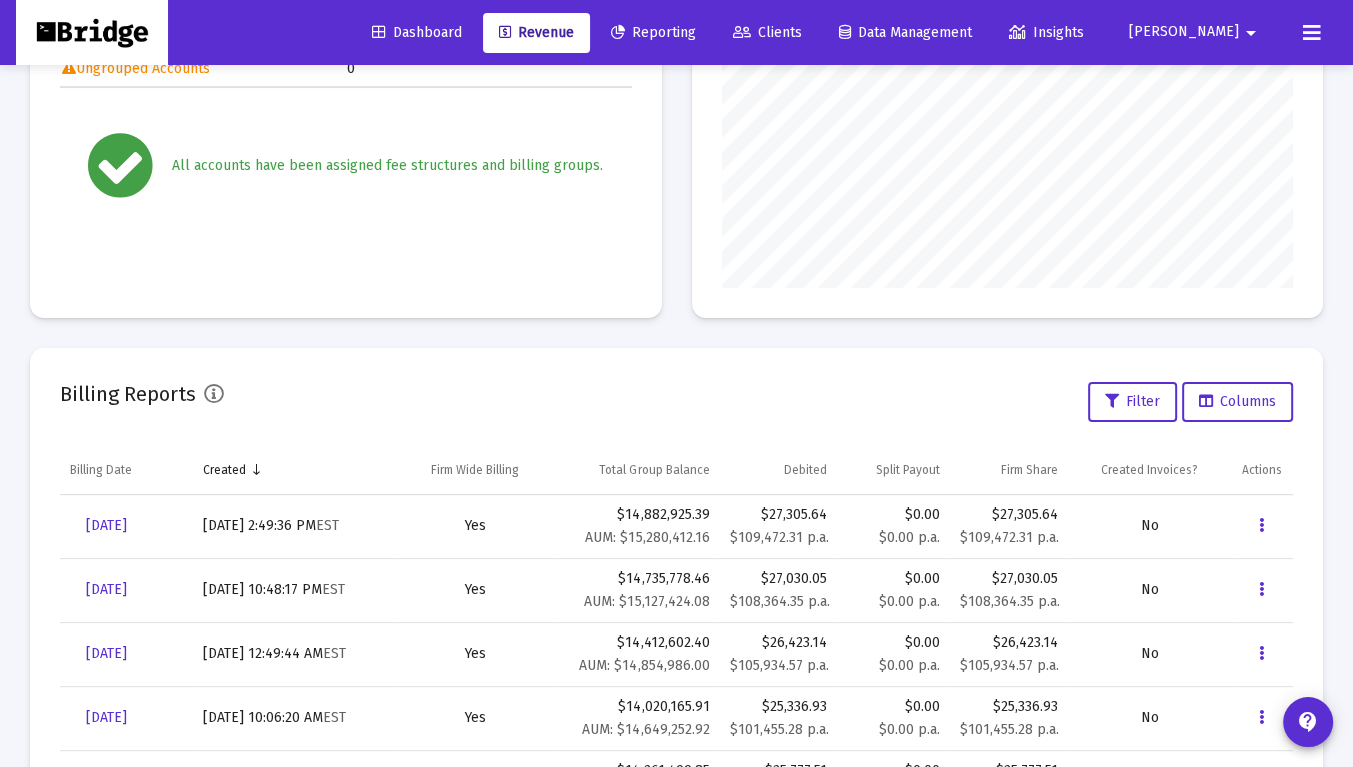 scroll, scrollTop: 396, scrollLeft: 0, axis: vertical 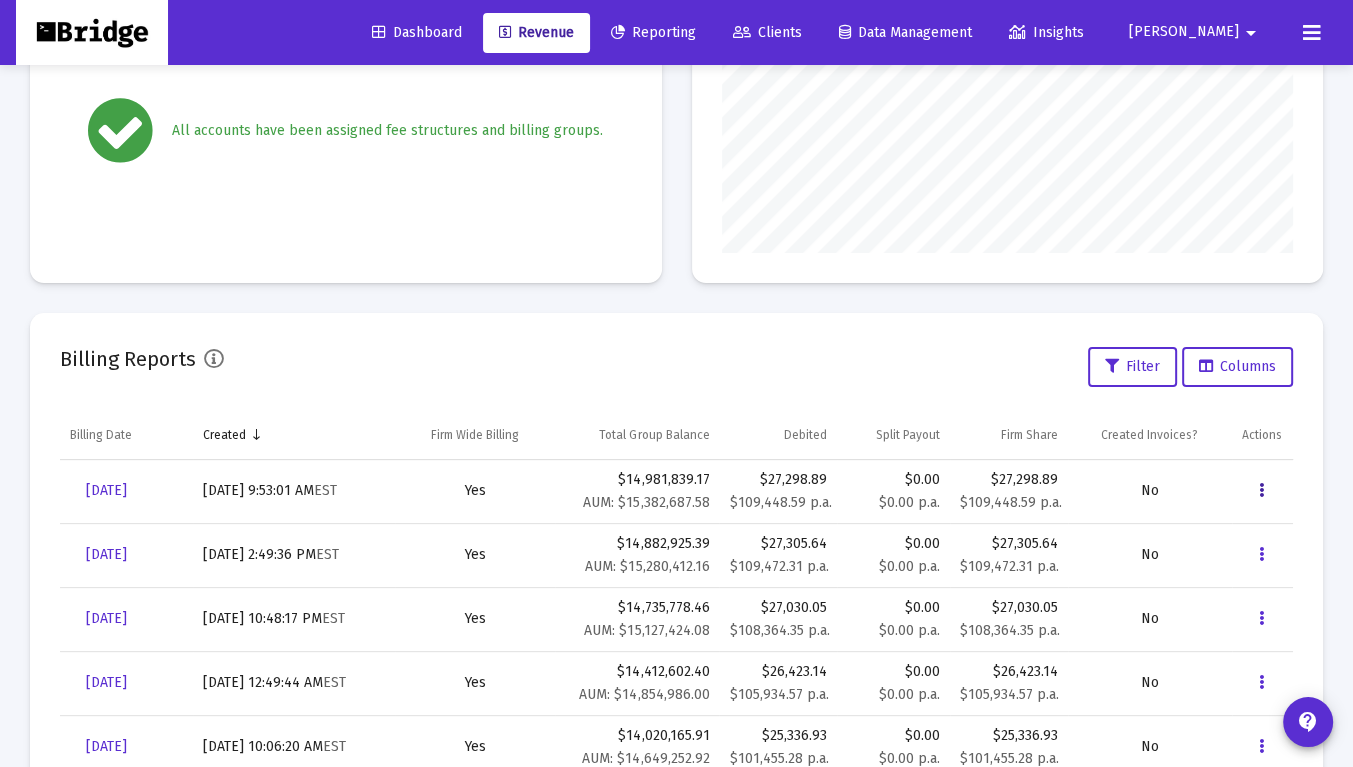 click at bounding box center [1261, 491] 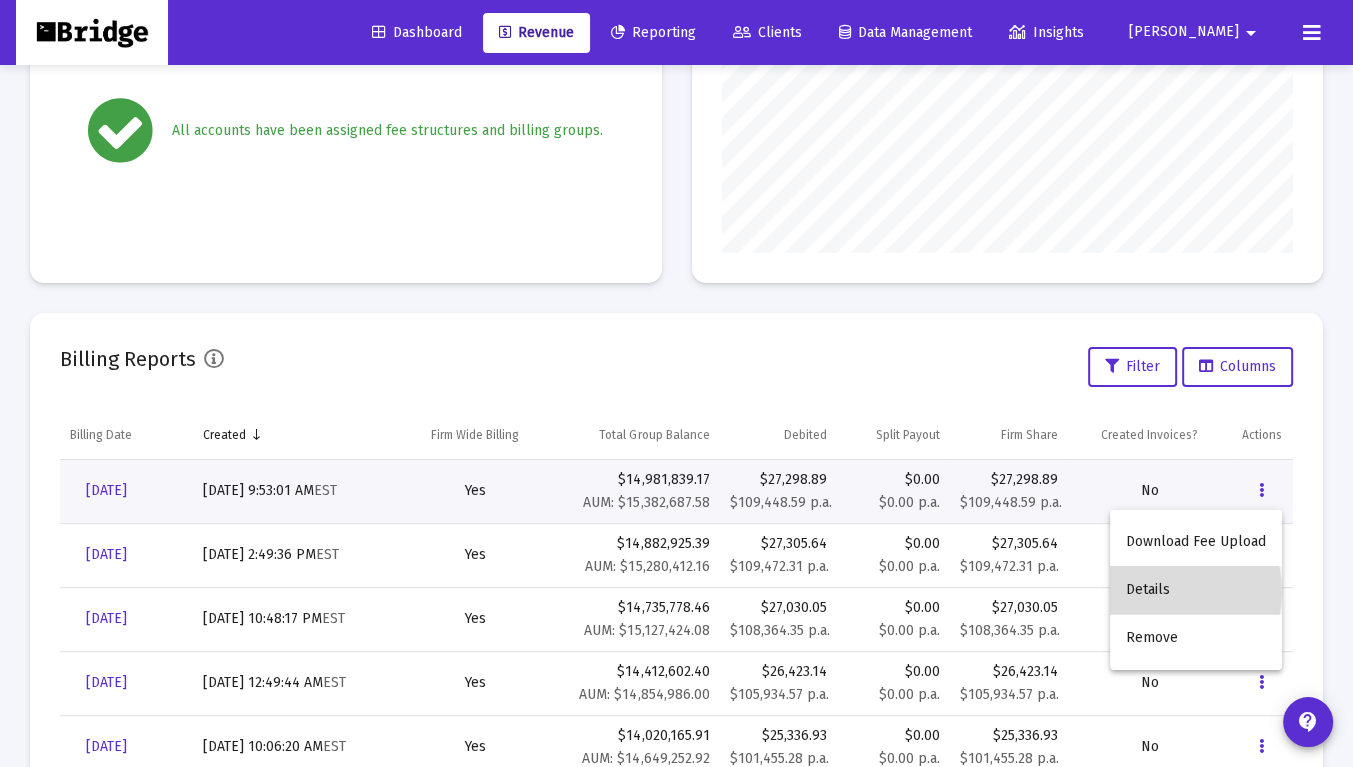 click on "Details" at bounding box center [1196, 590] 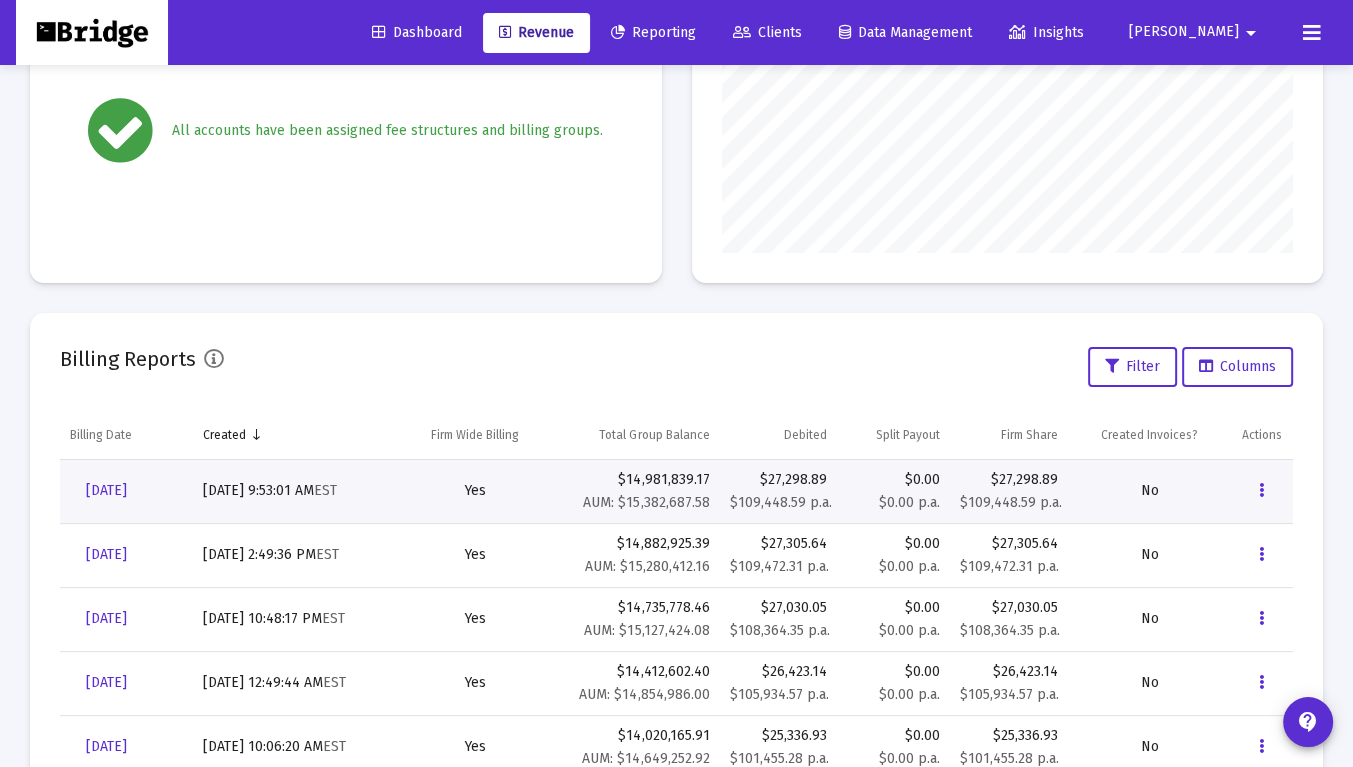 scroll, scrollTop: 64, scrollLeft: 0, axis: vertical 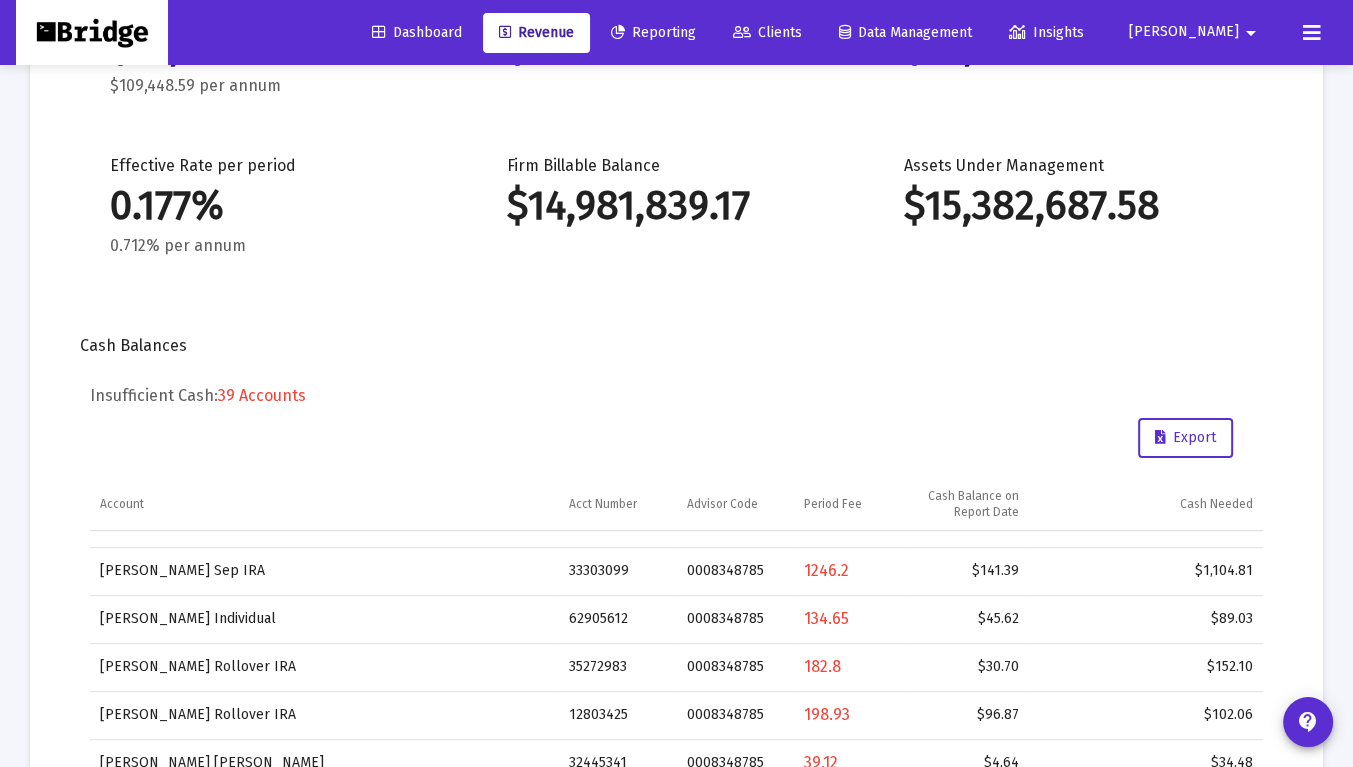 click on "Insufficient Cash:   39 Accounts" 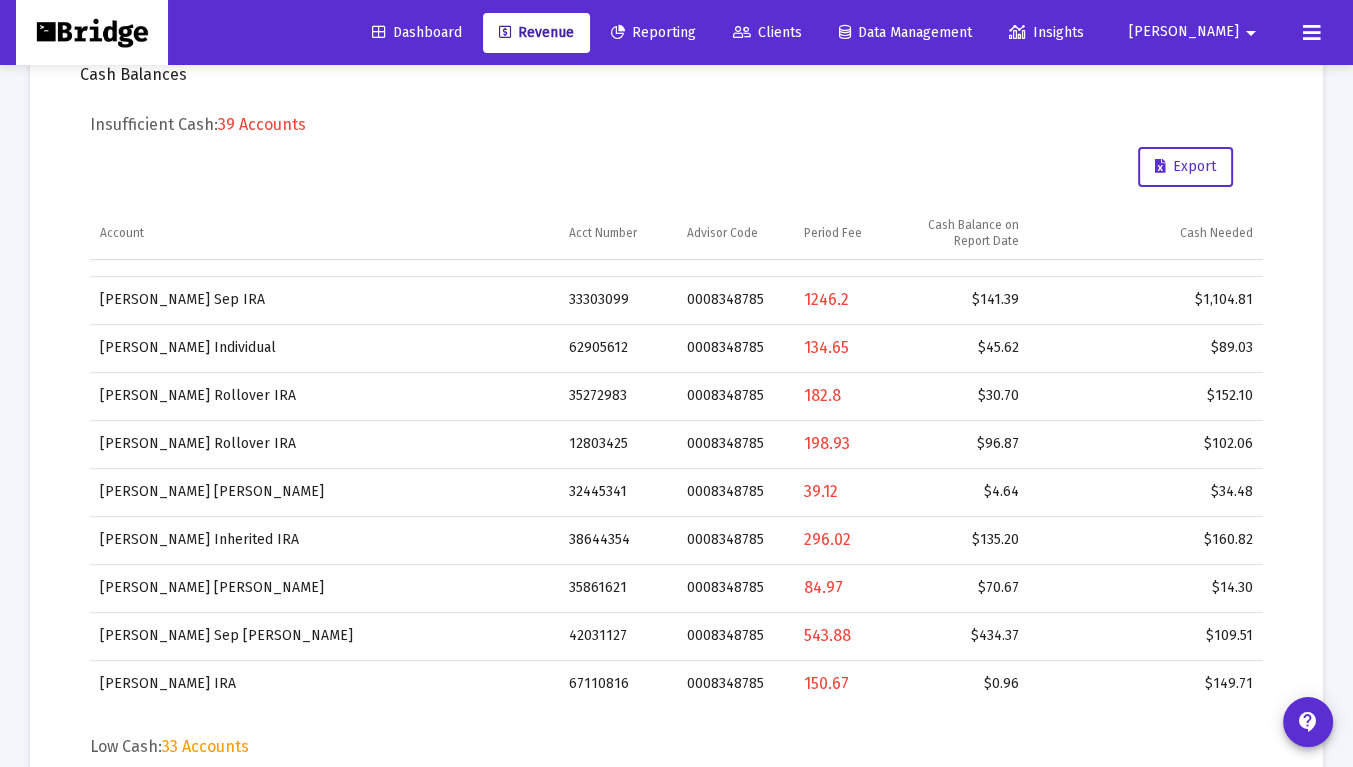 scroll, scrollTop: 613, scrollLeft: 0, axis: vertical 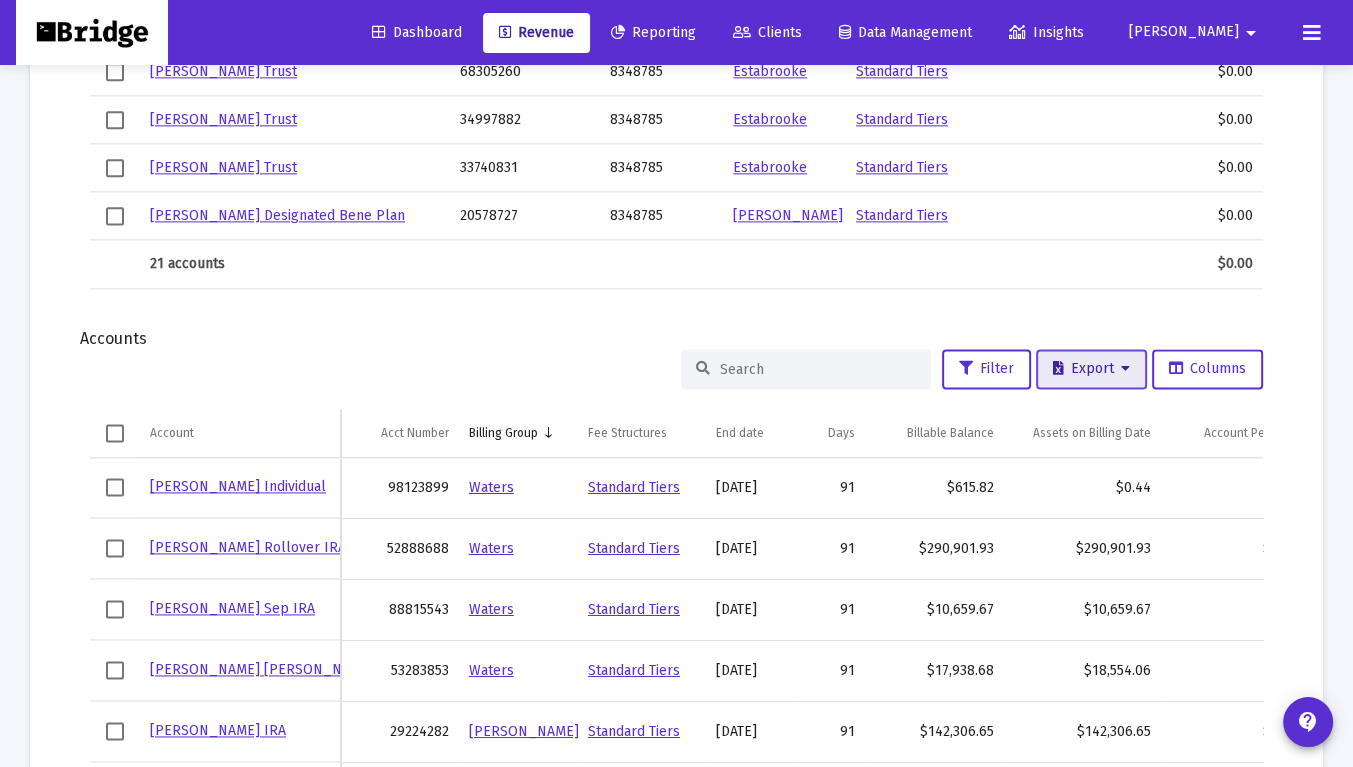 click 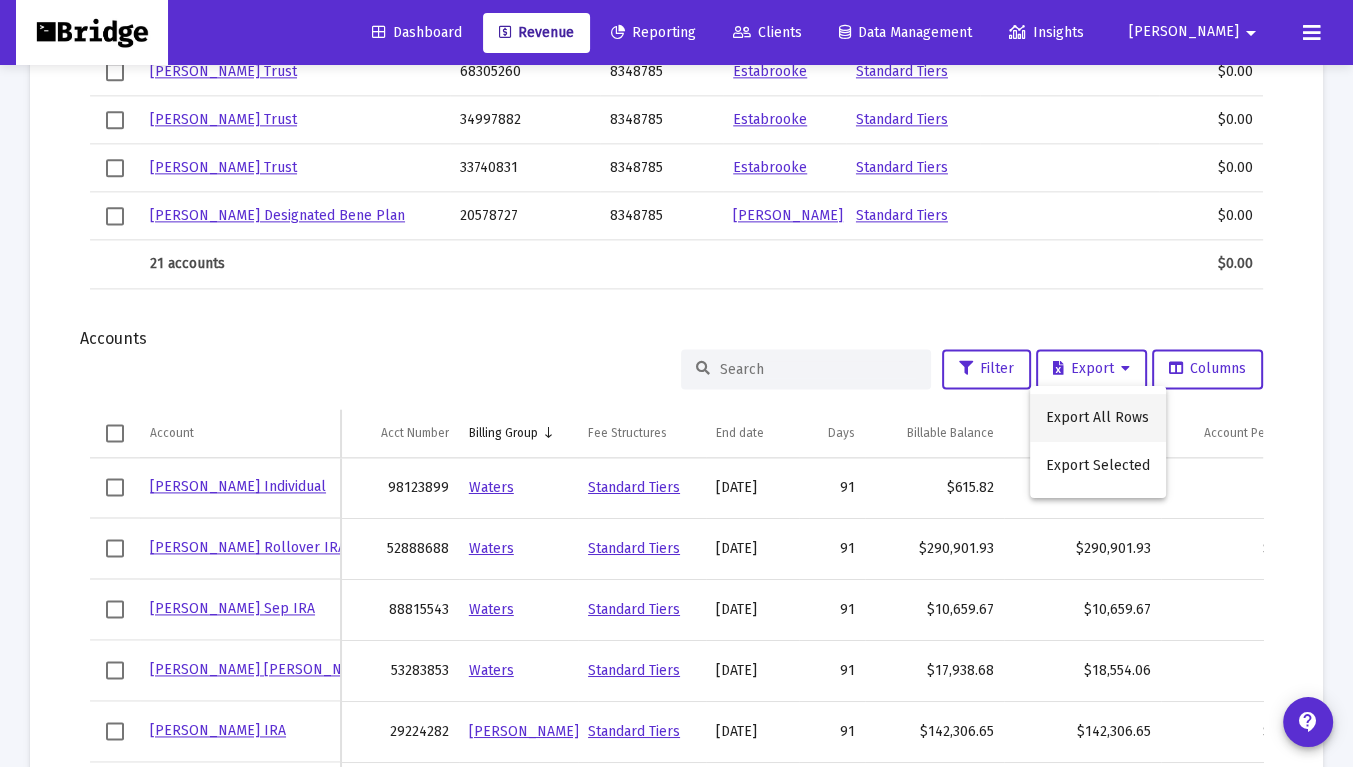 click on "Export All Rows" at bounding box center [1098, 418] 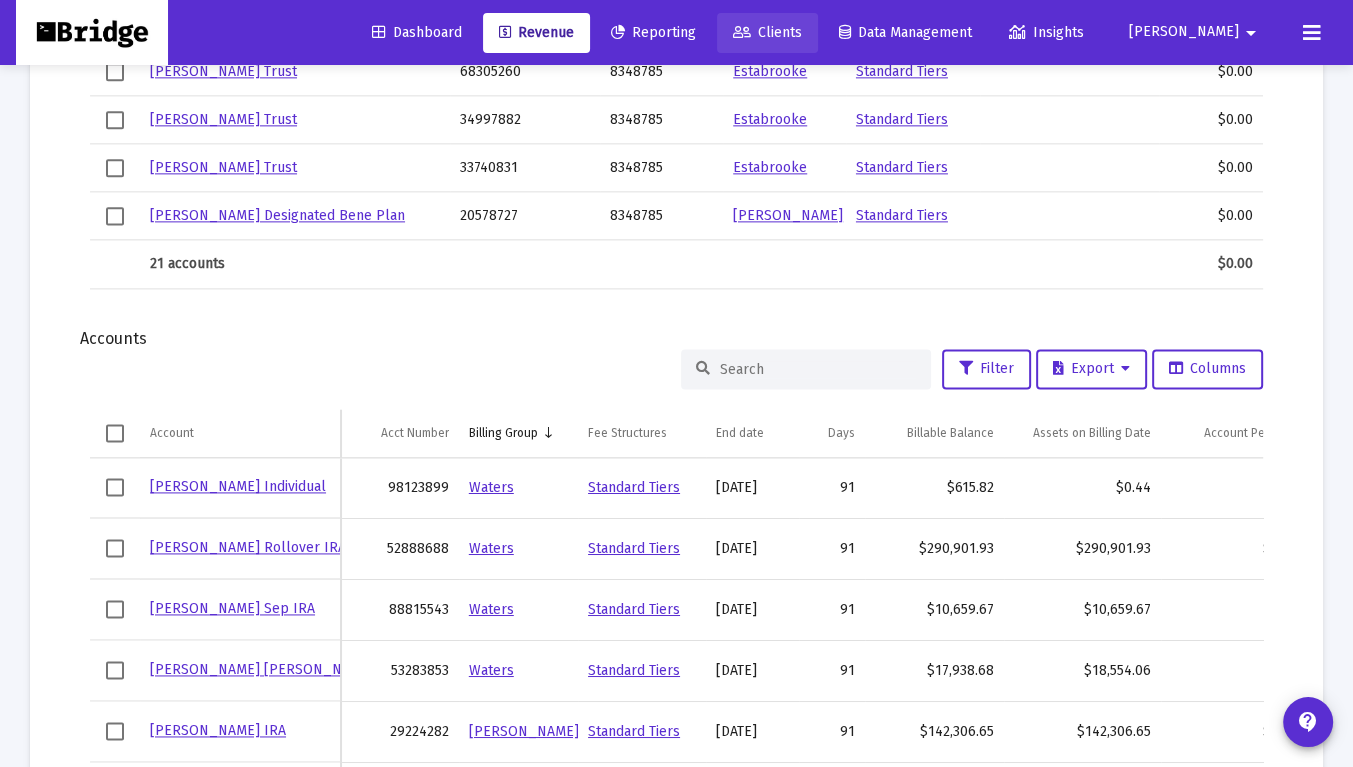 click on "Clients" 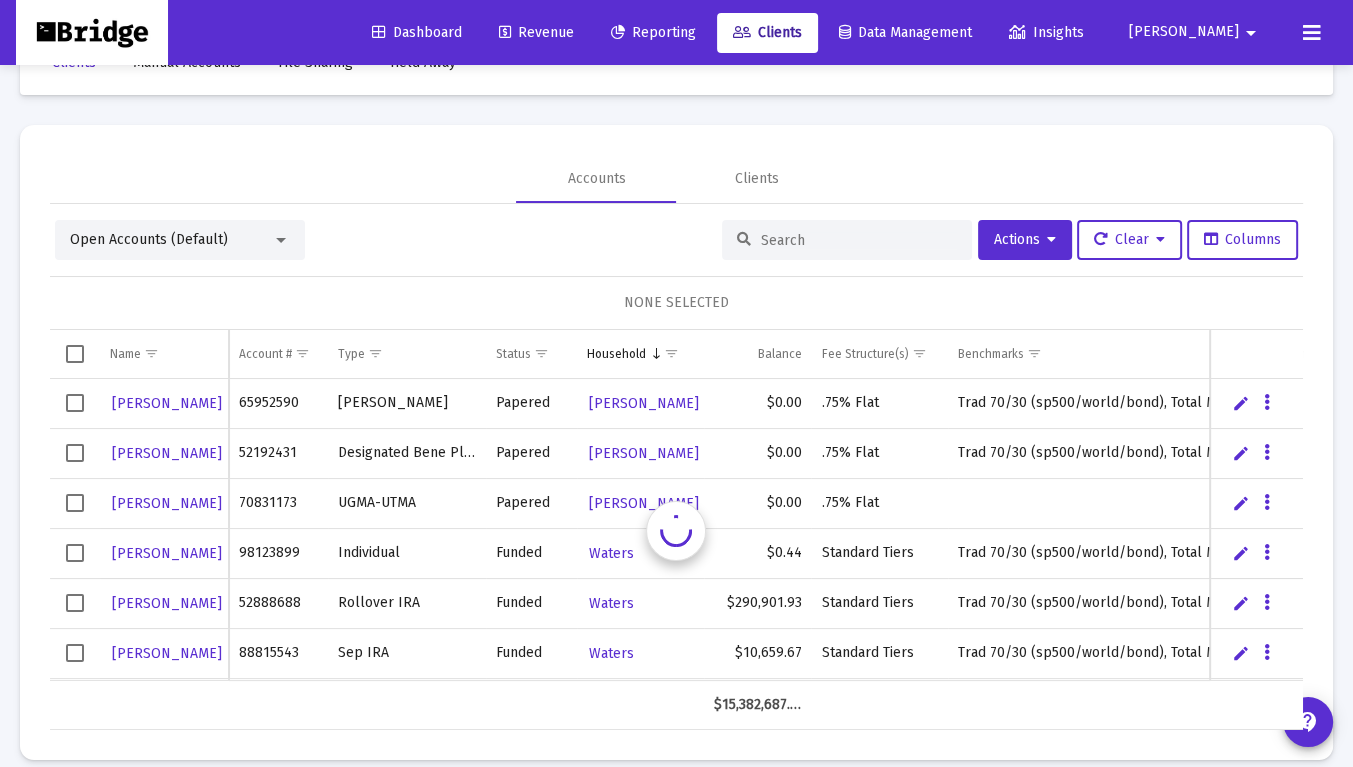 scroll, scrollTop: 86, scrollLeft: 0, axis: vertical 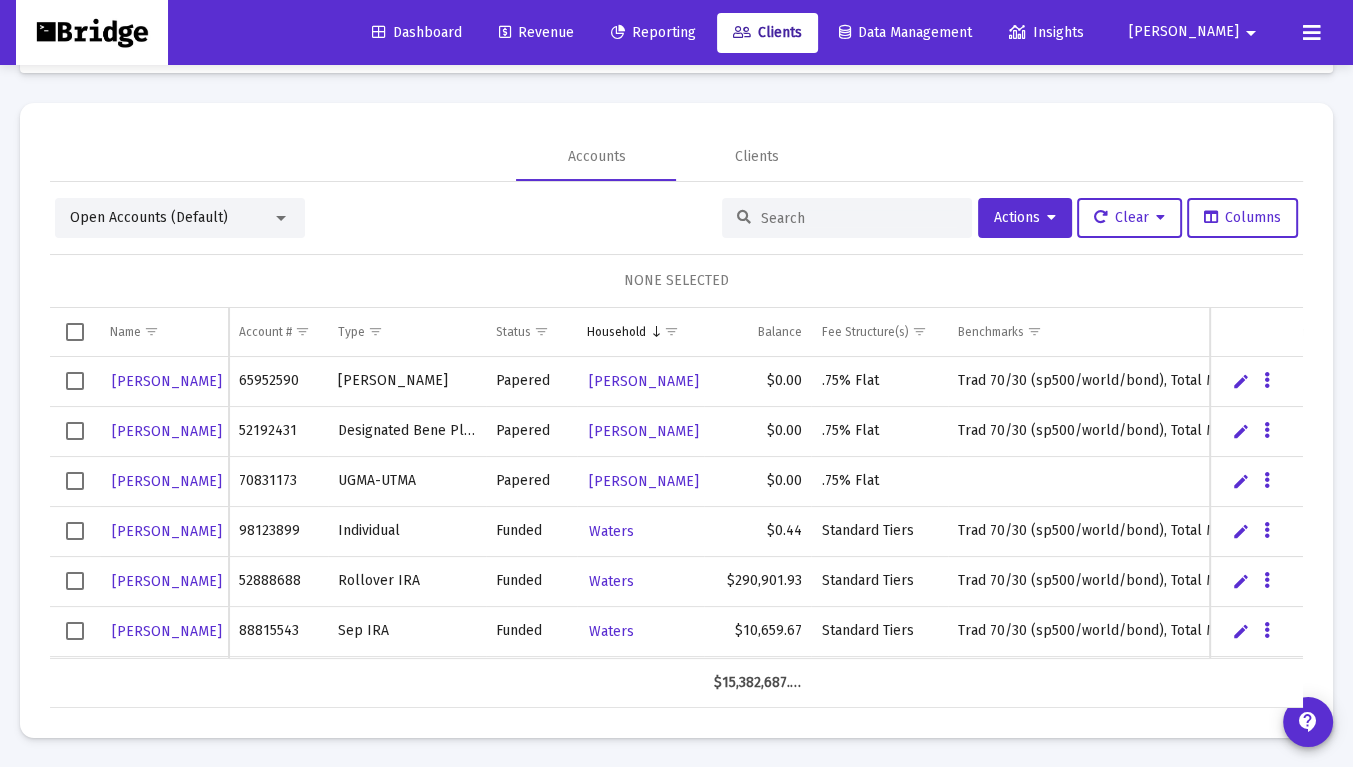 click at bounding box center [859, 218] 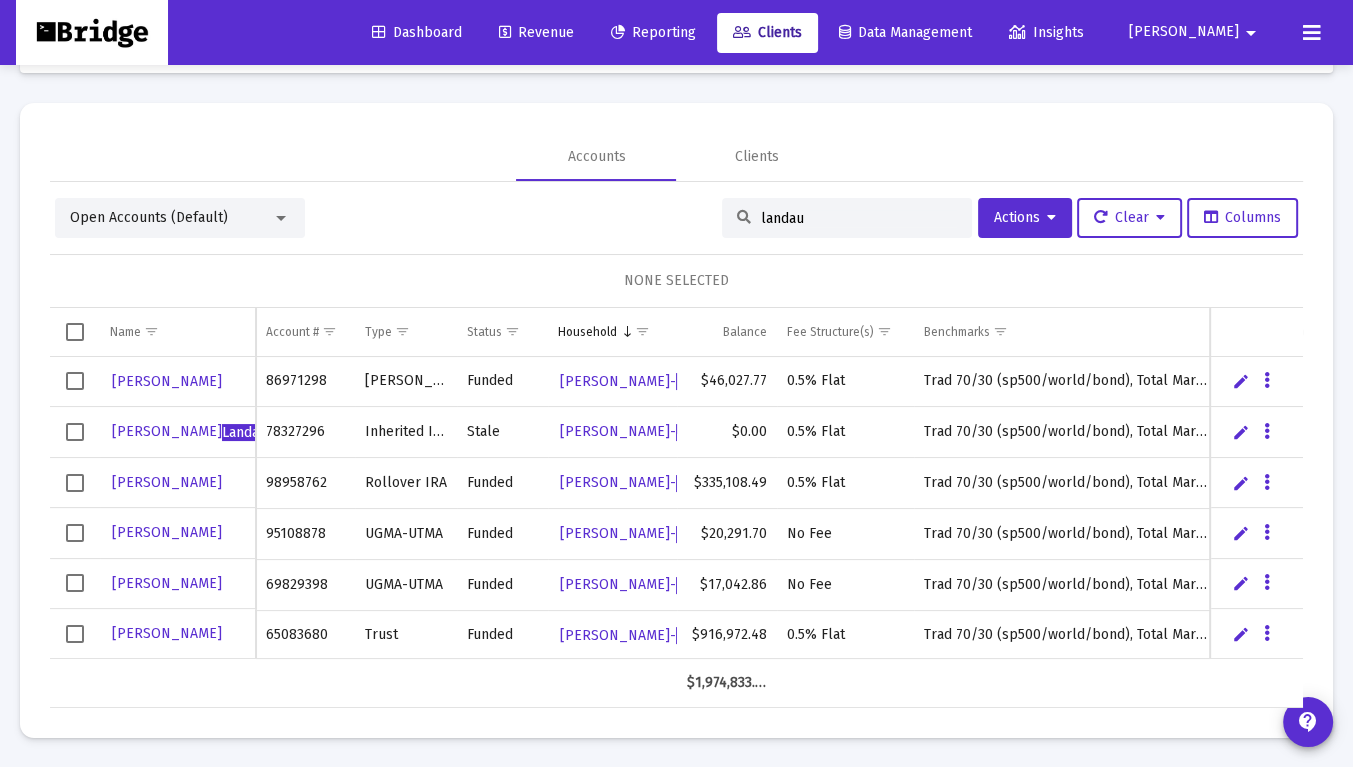 click on "Open Accounts (Default)" at bounding box center [171, 218] 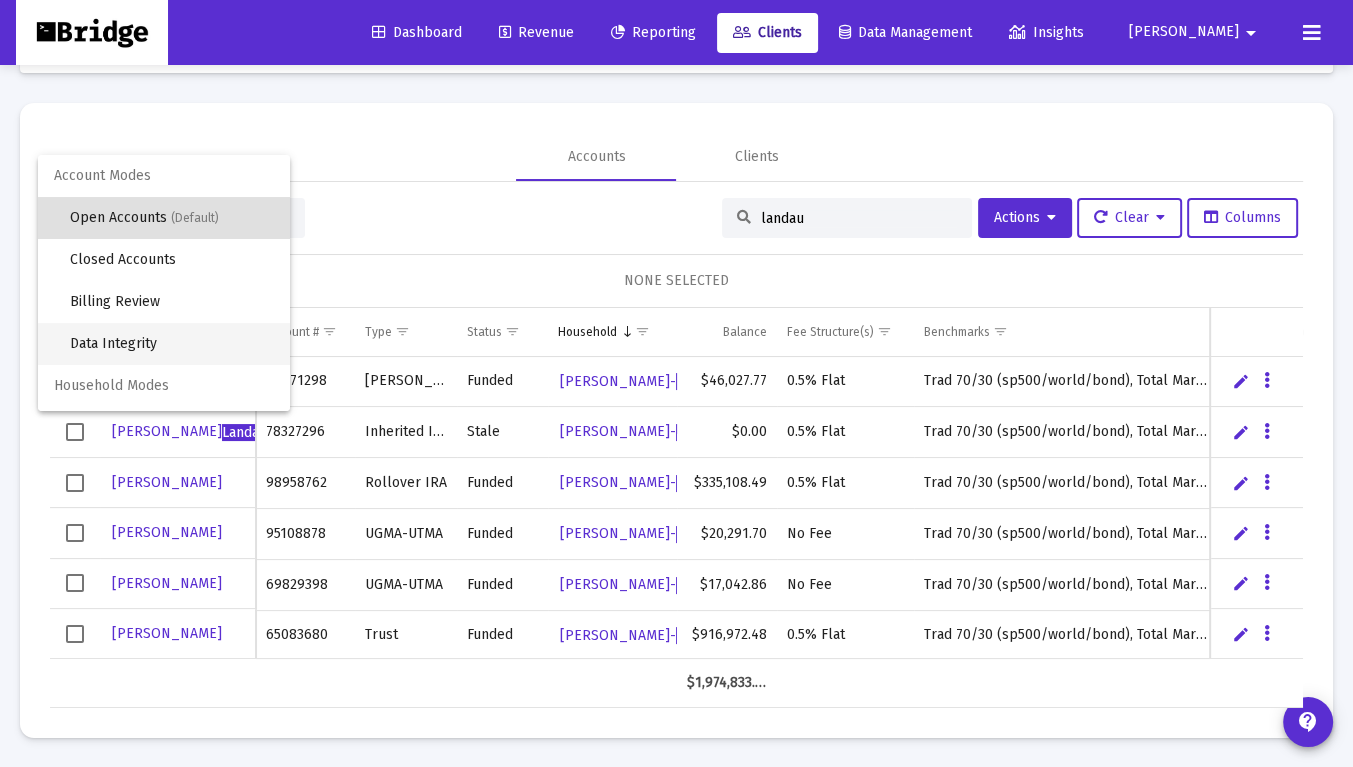 scroll, scrollTop: 37, scrollLeft: 0, axis: vertical 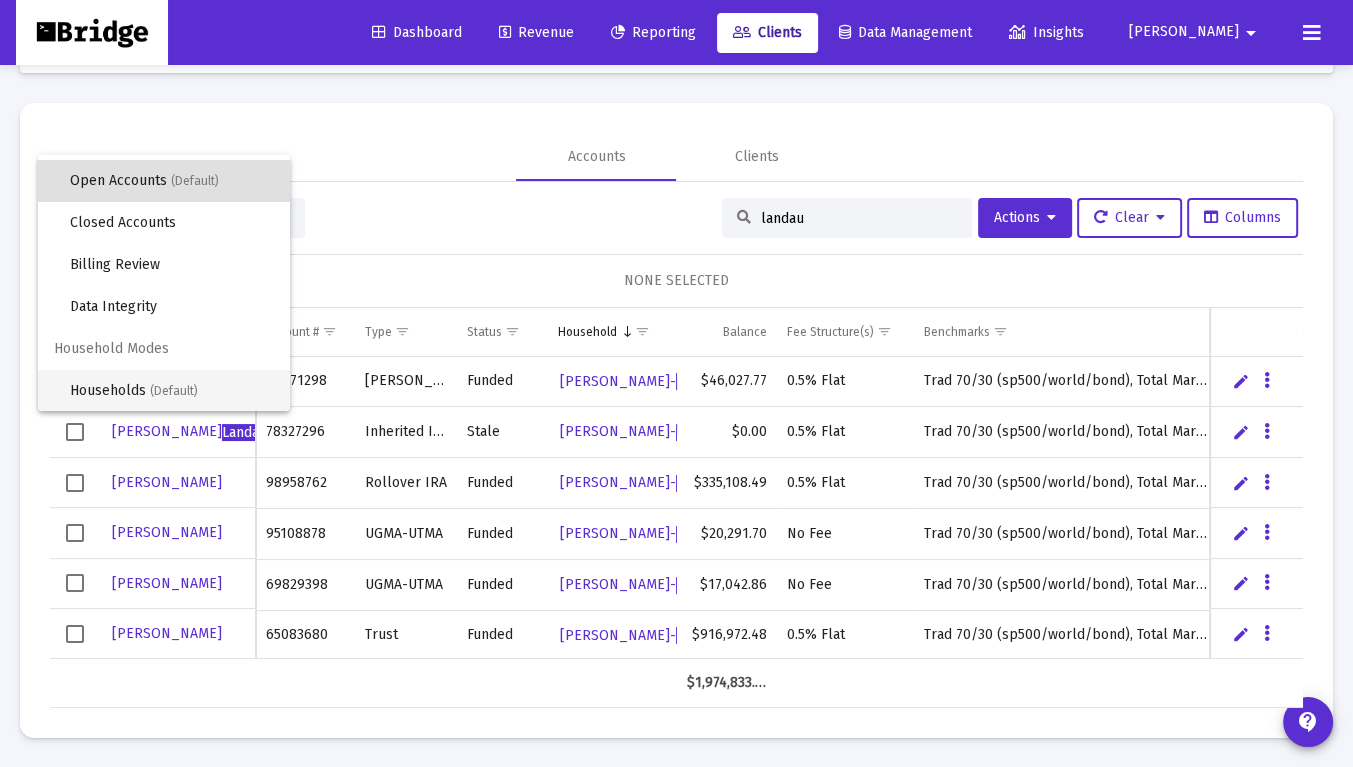 click on "Households  (Default)" at bounding box center (172, 391) 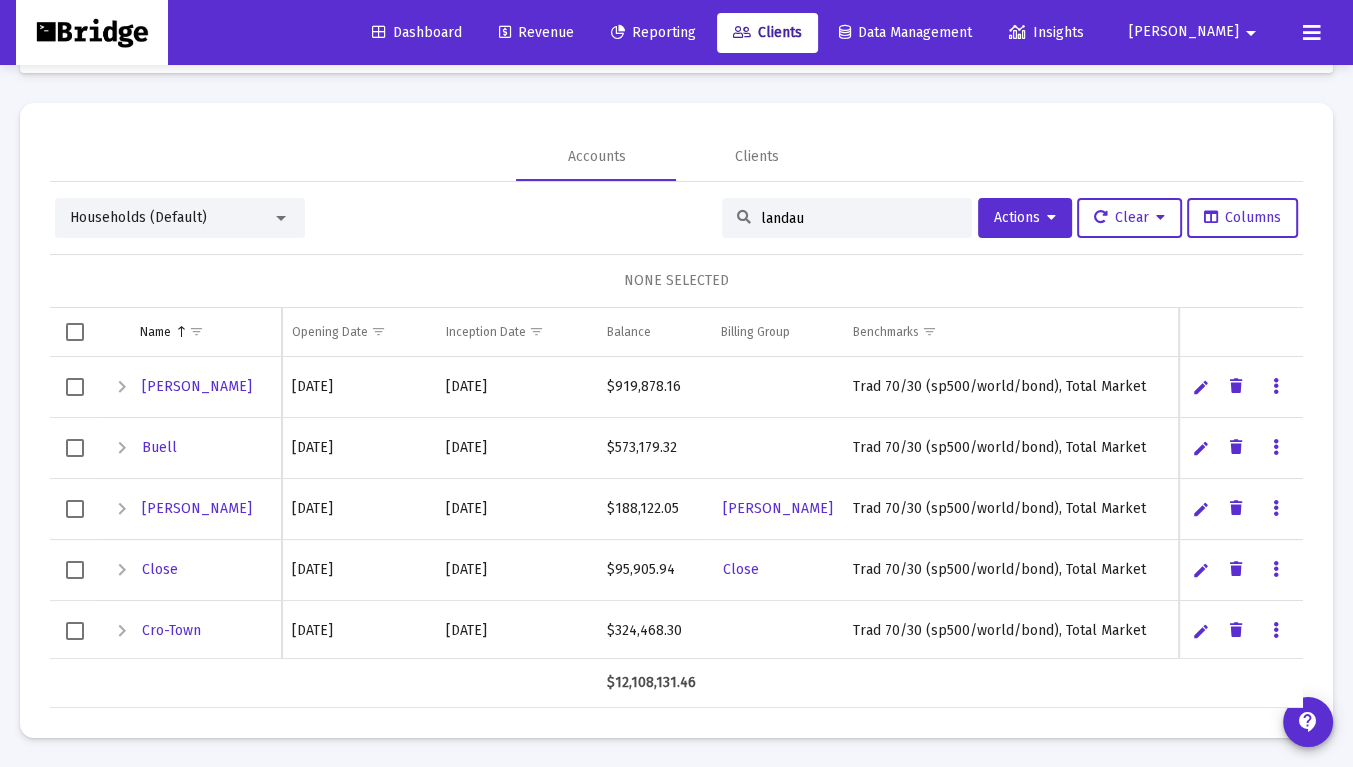 click on "landau" at bounding box center [859, 218] 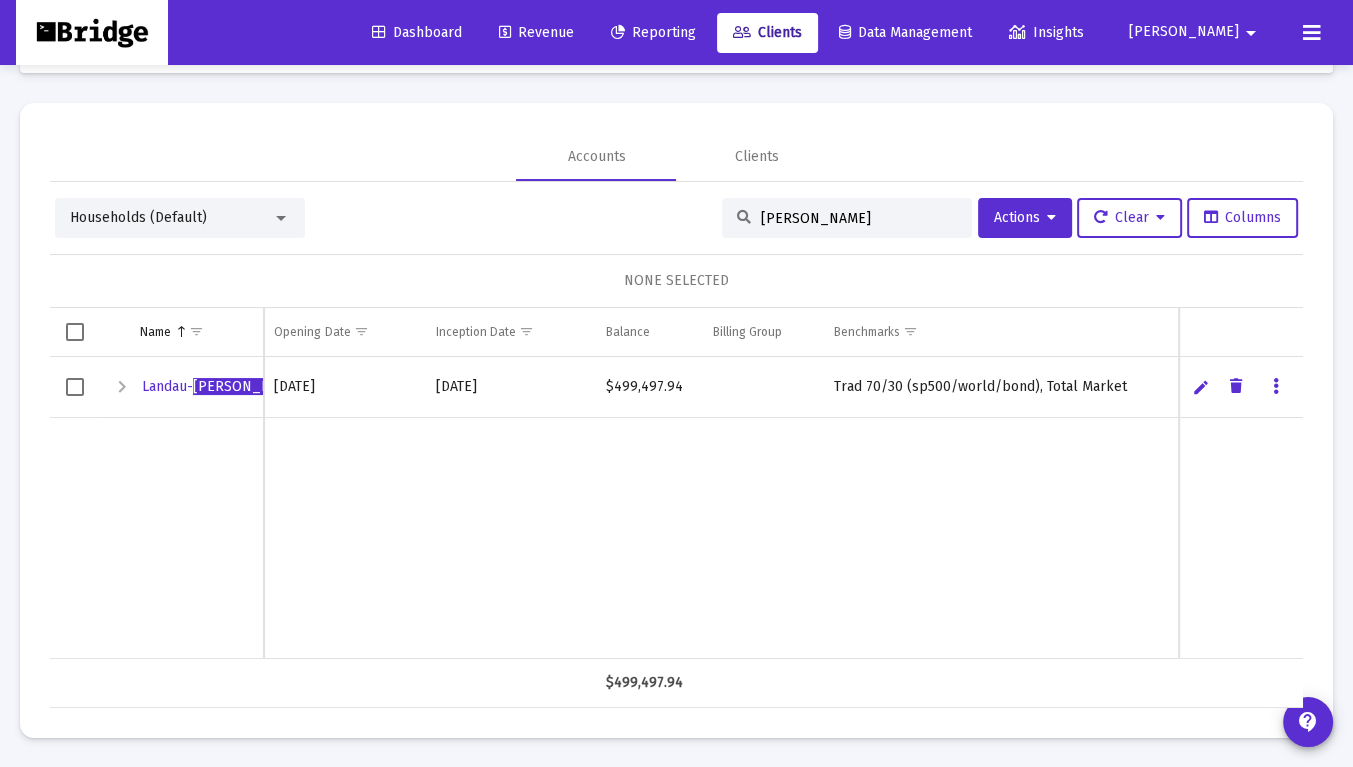click at bounding box center (122, 387) 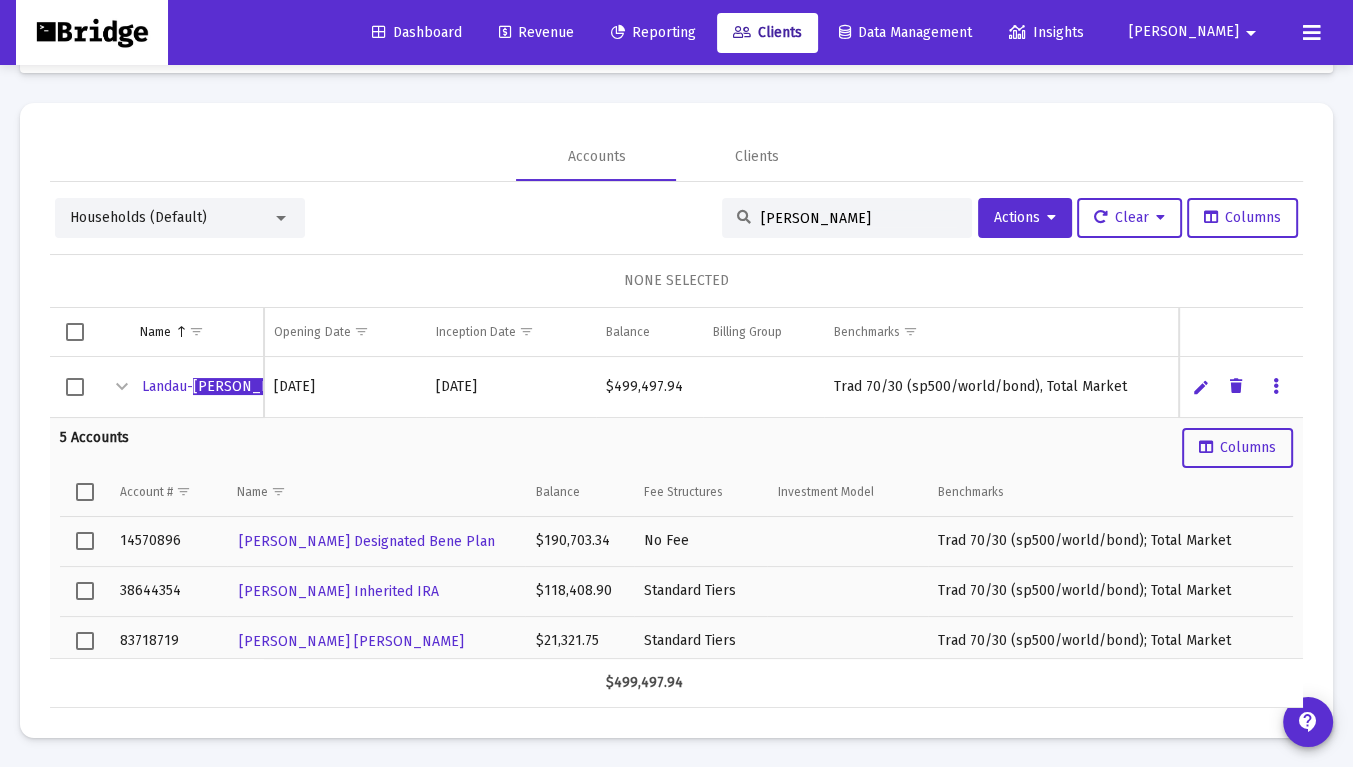 scroll, scrollTop: 88, scrollLeft: 0, axis: vertical 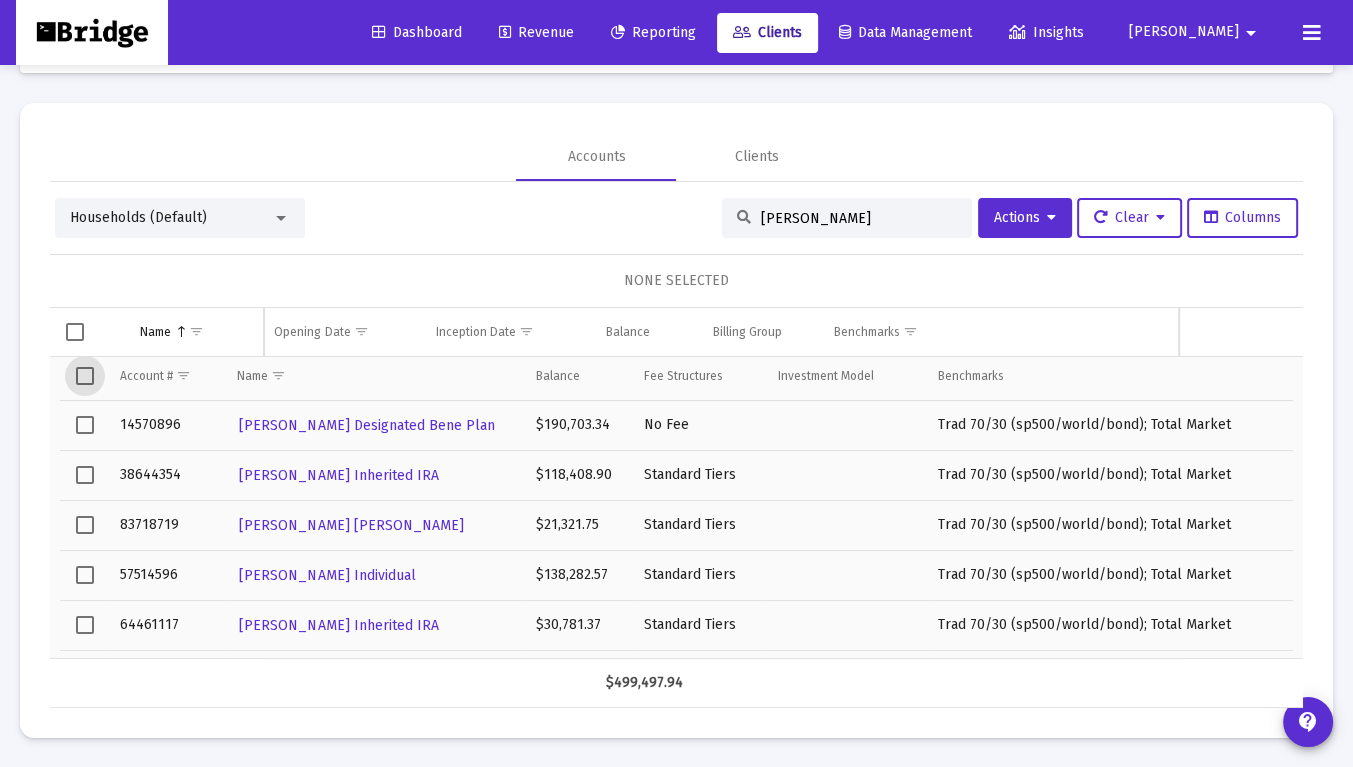 click at bounding box center [85, 376] 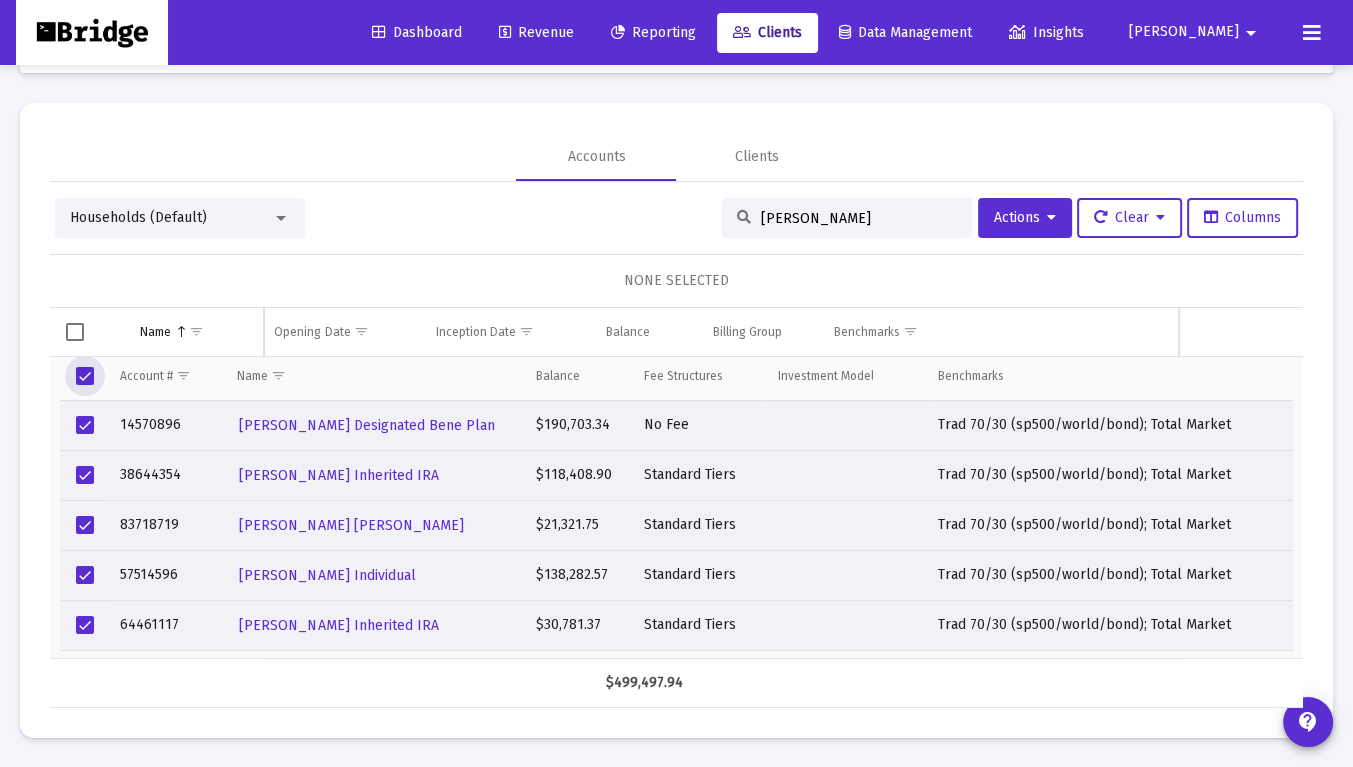 scroll, scrollTop: 28, scrollLeft: 0, axis: vertical 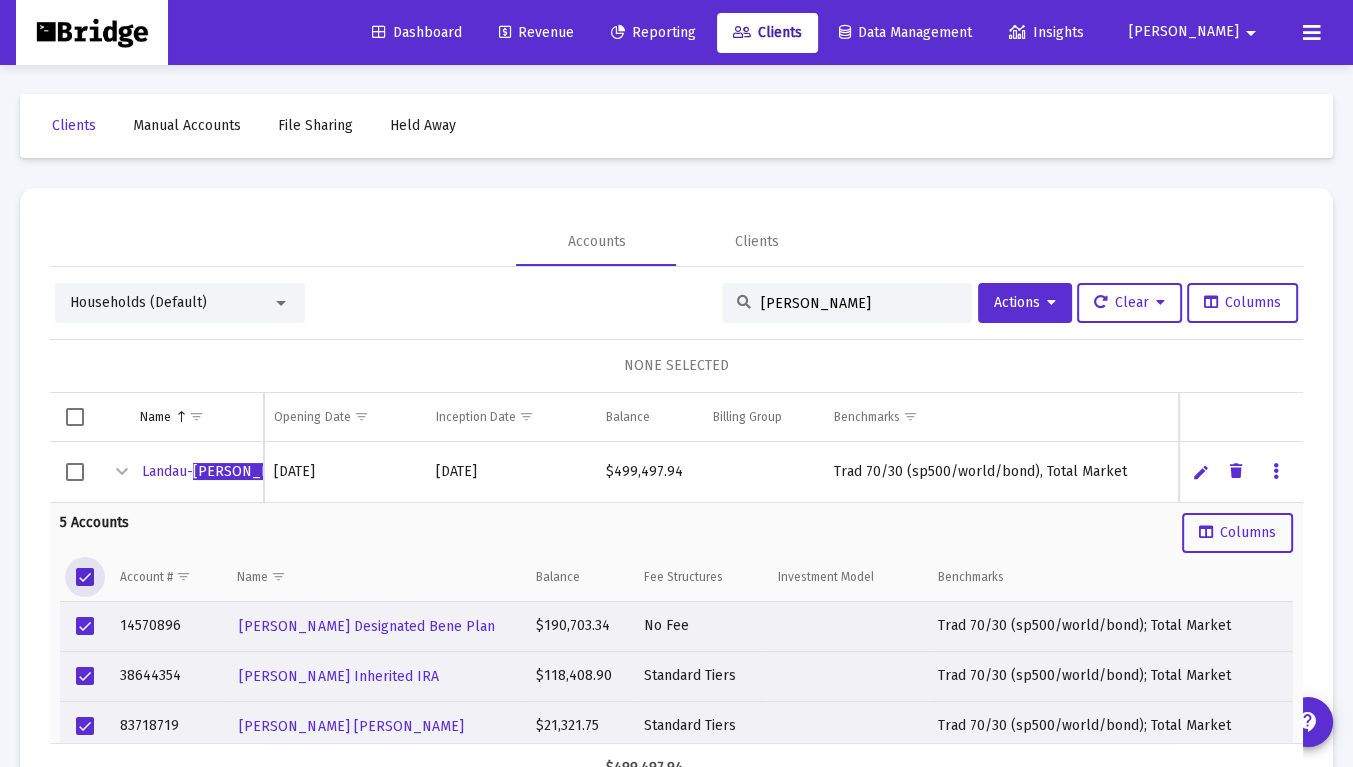 click at bounding box center (1276, 472) 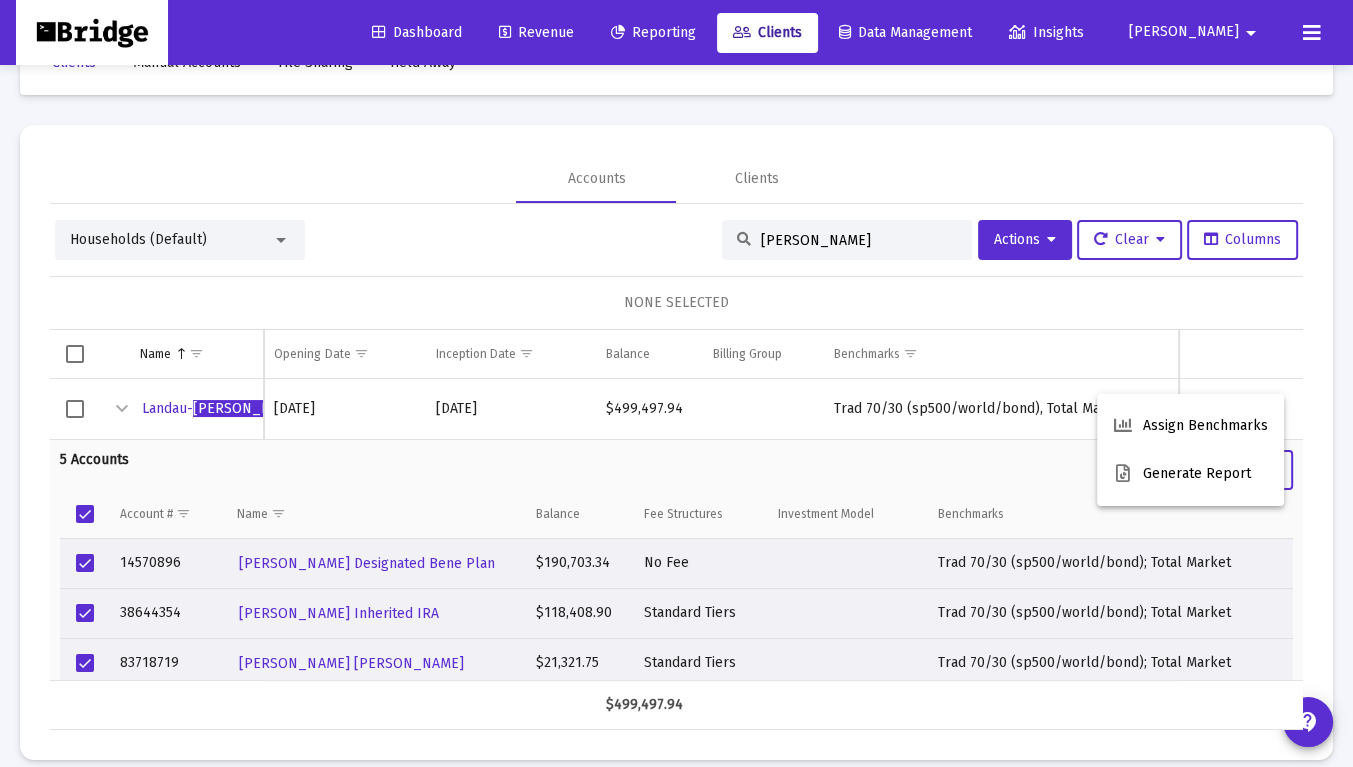 scroll, scrollTop: 86, scrollLeft: 0, axis: vertical 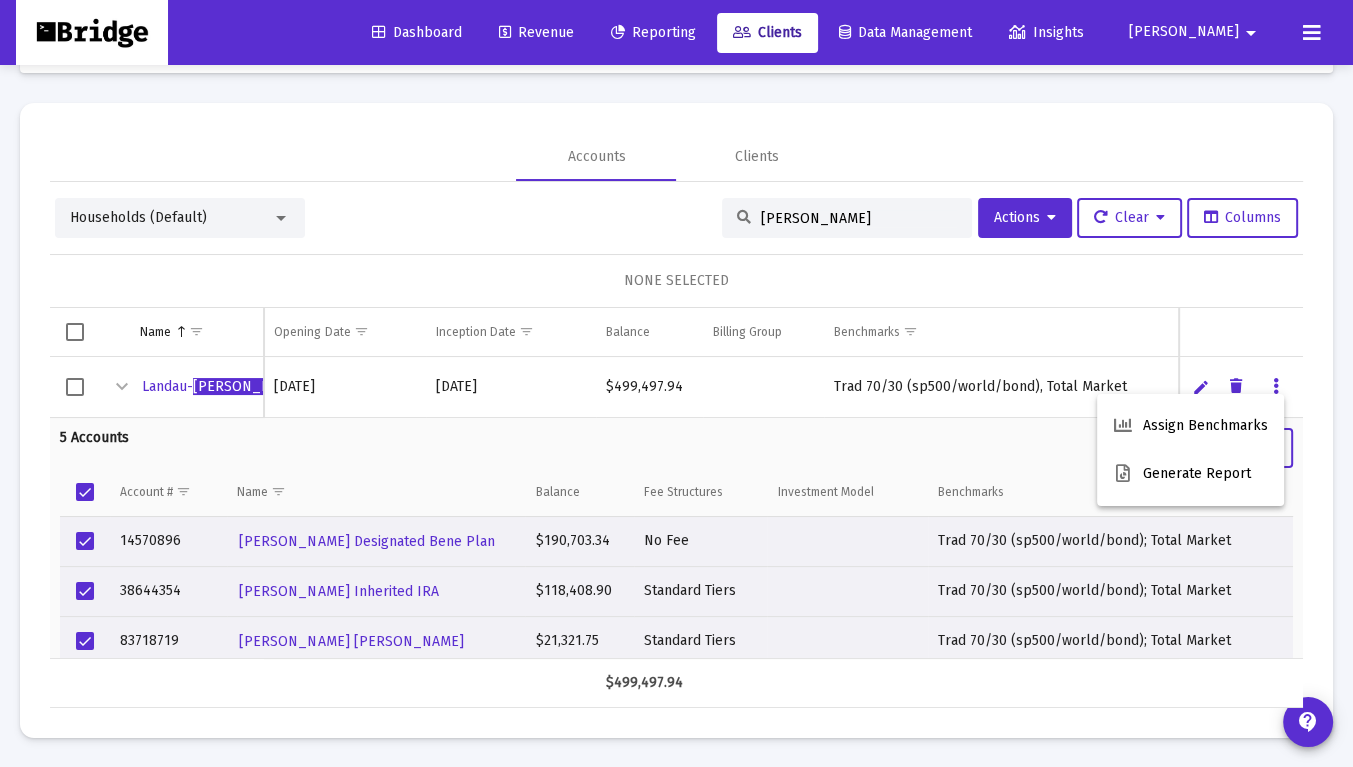 click at bounding box center (676, 383) 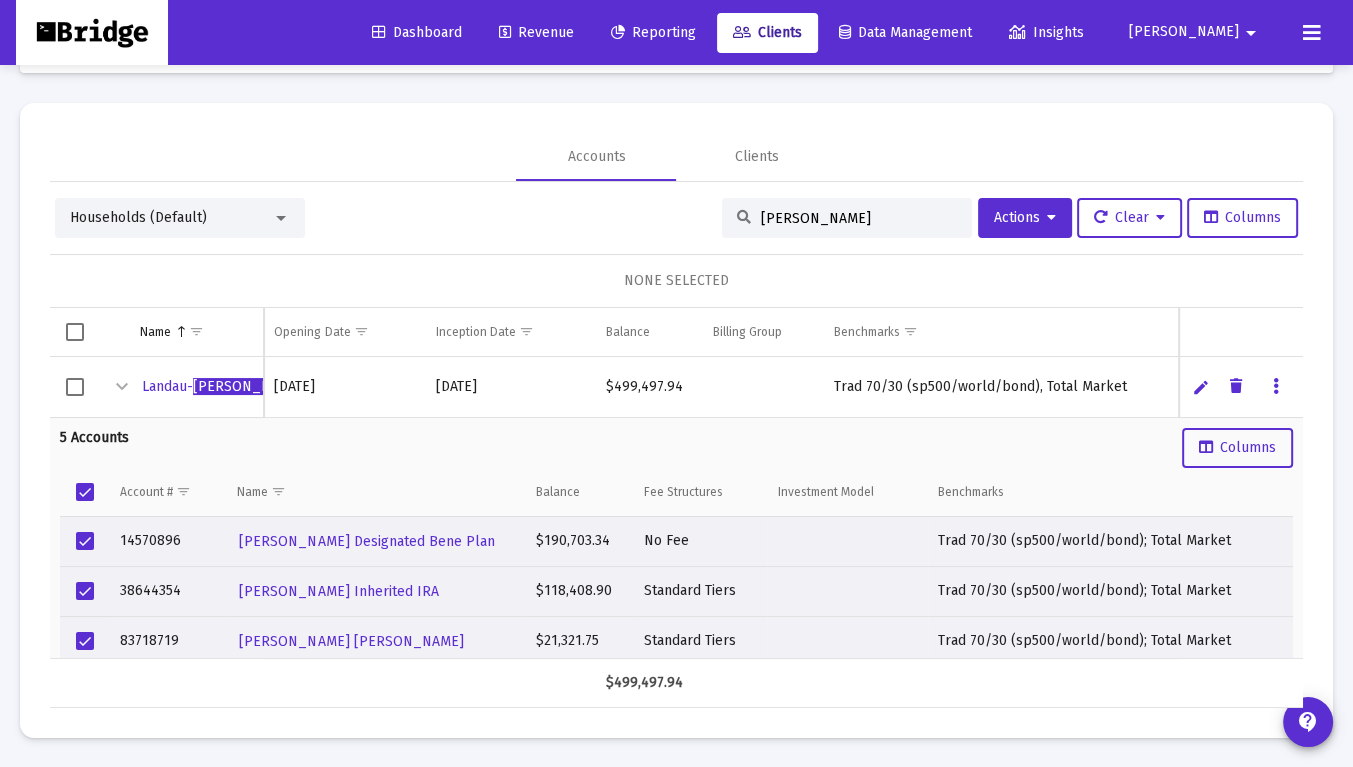 scroll, scrollTop: 58, scrollLeft: 0, axis: vertical 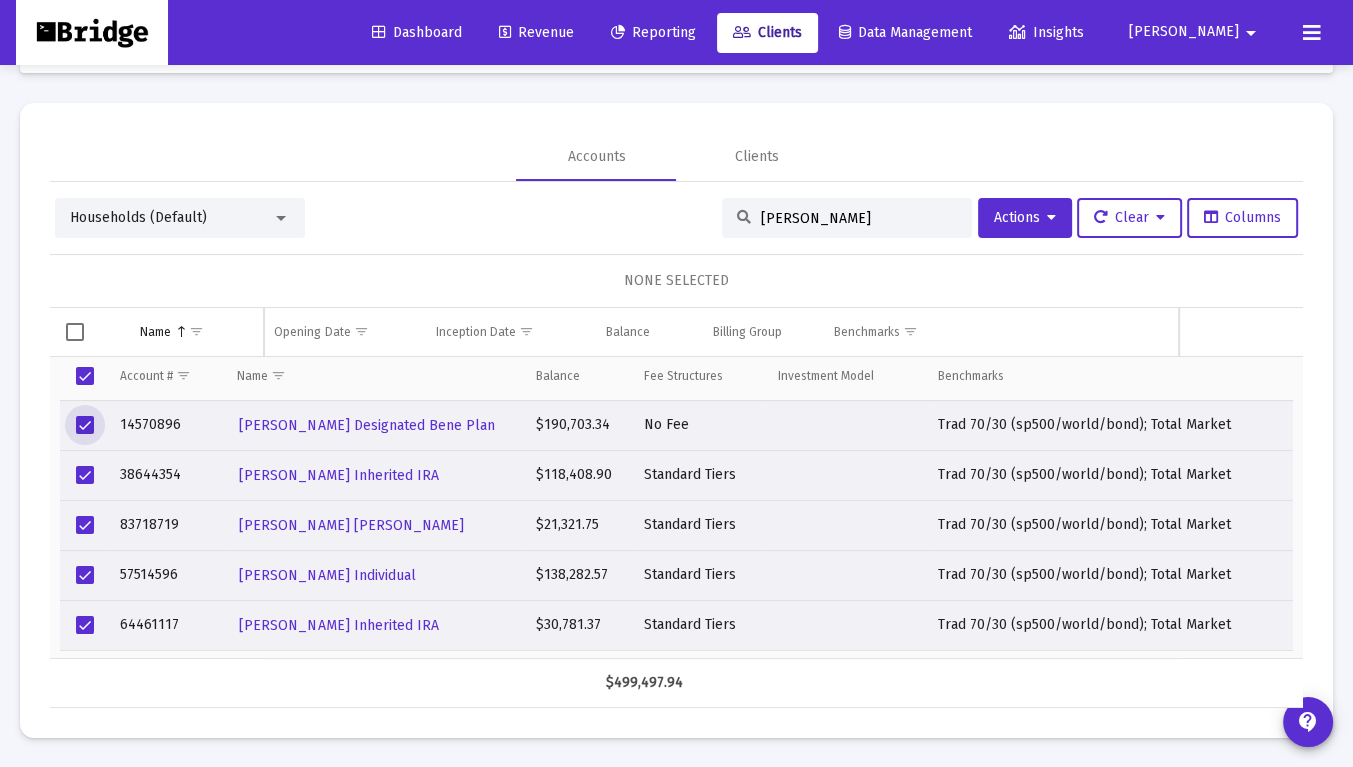 click at bounding box center [85, 425] 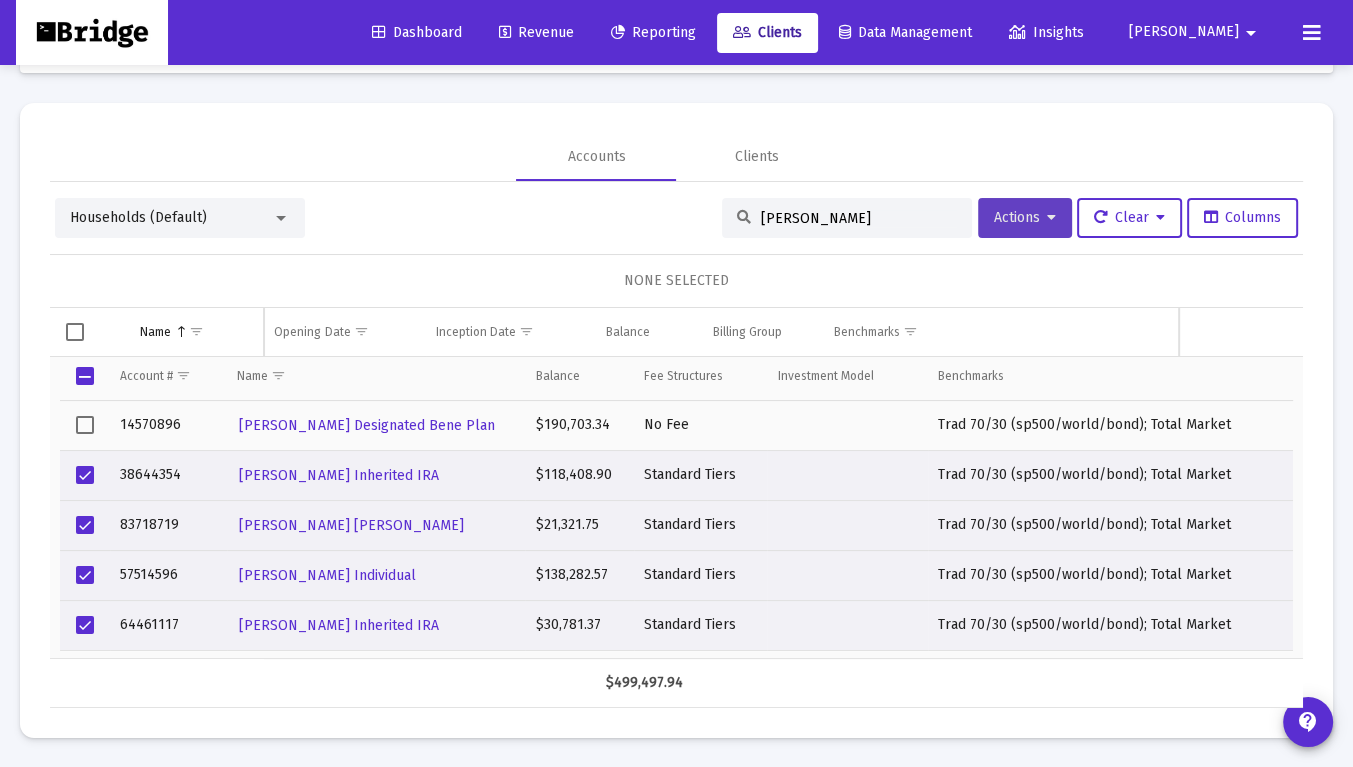 click at bounding box center [1051, 218] 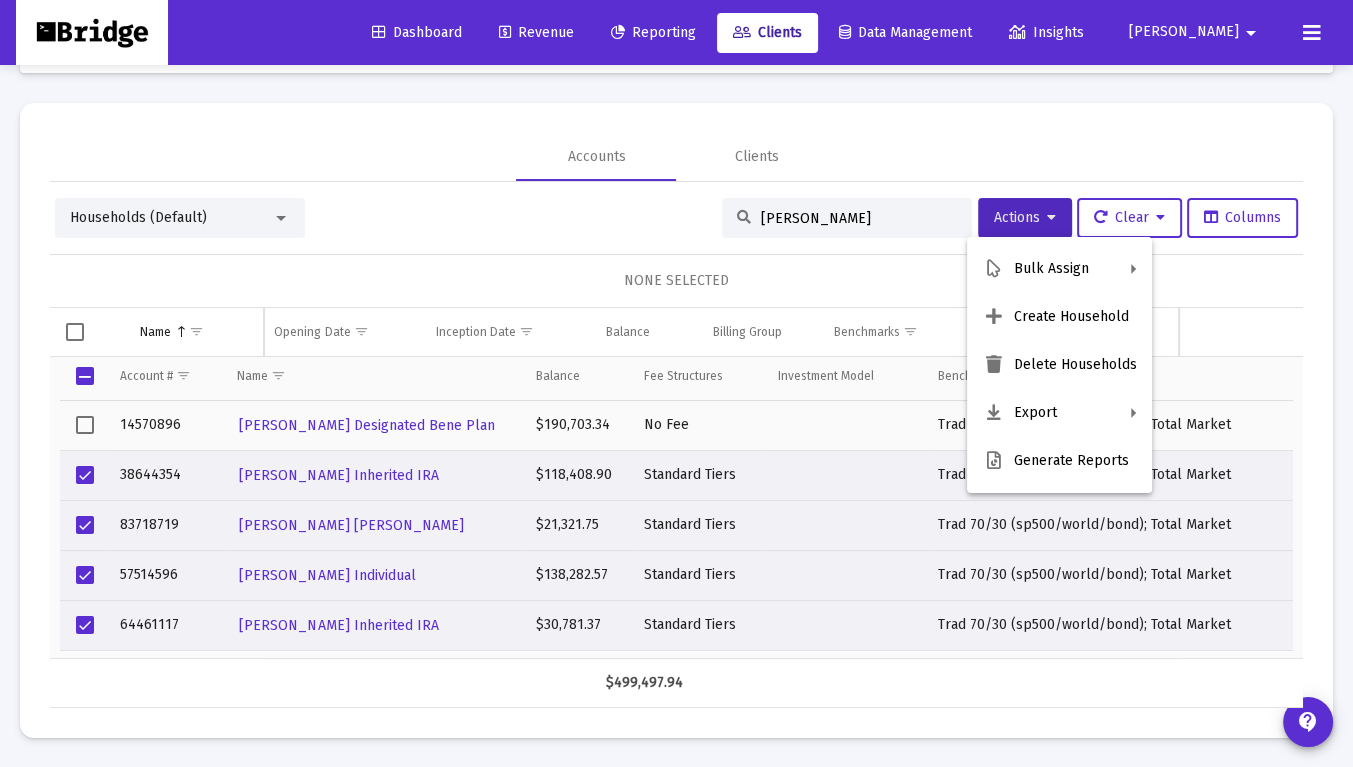 click at bounding box center (676, 383) 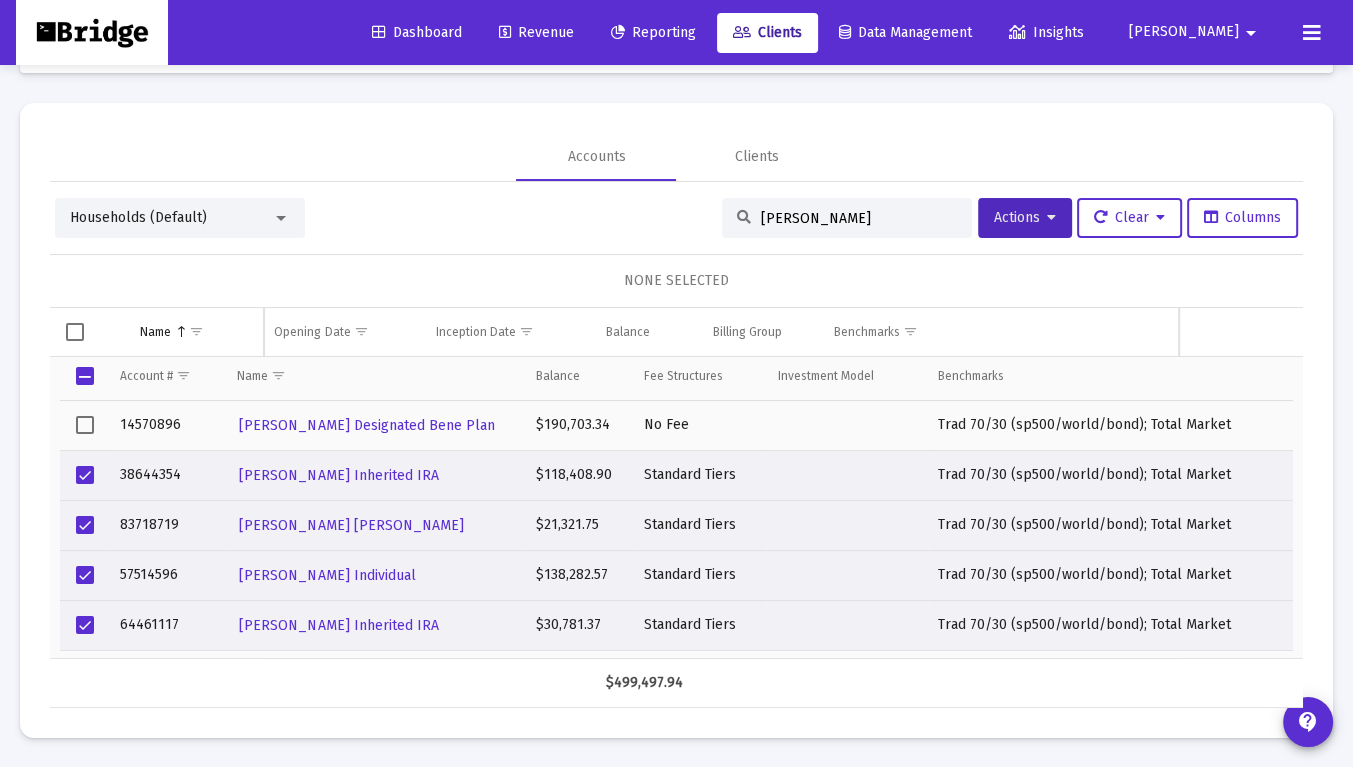 click on "83718719" at bounding box center (168, 525) 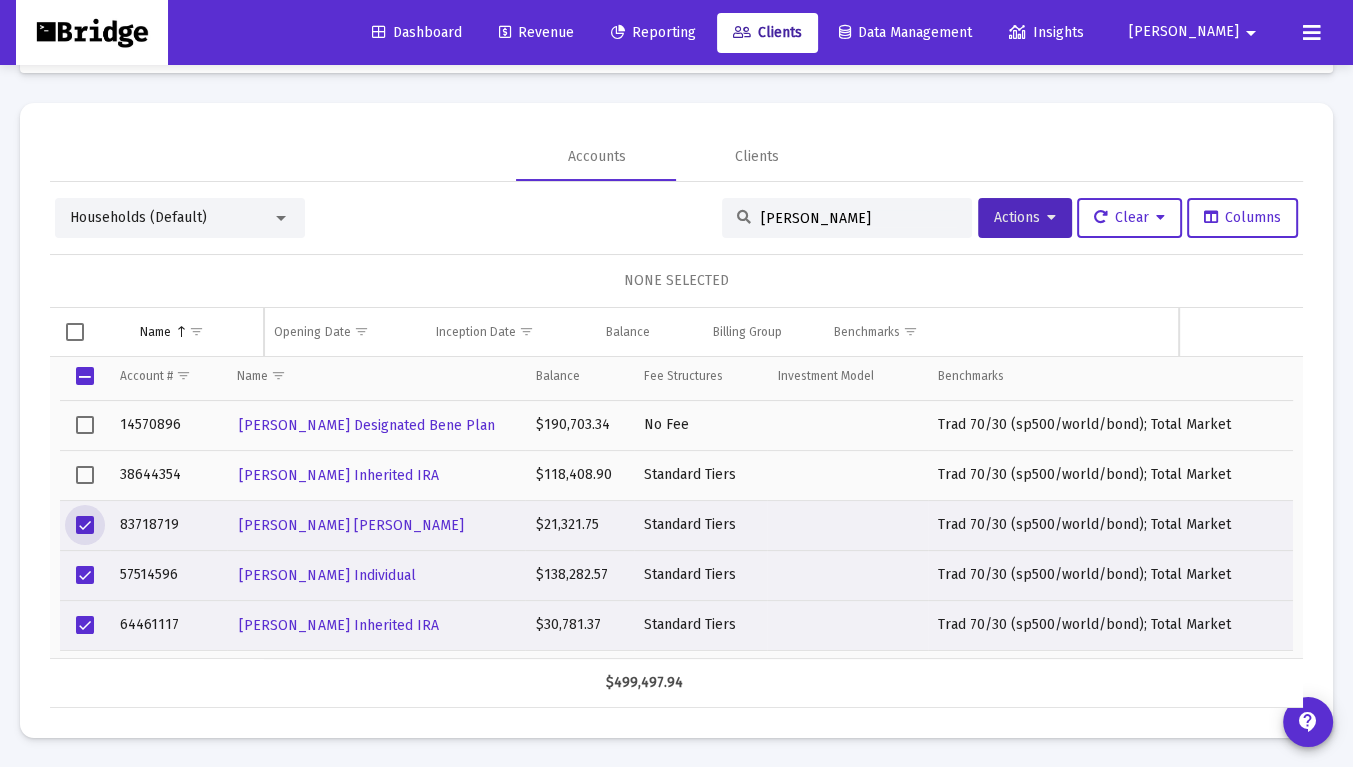 click at bounding box center [85, 525] 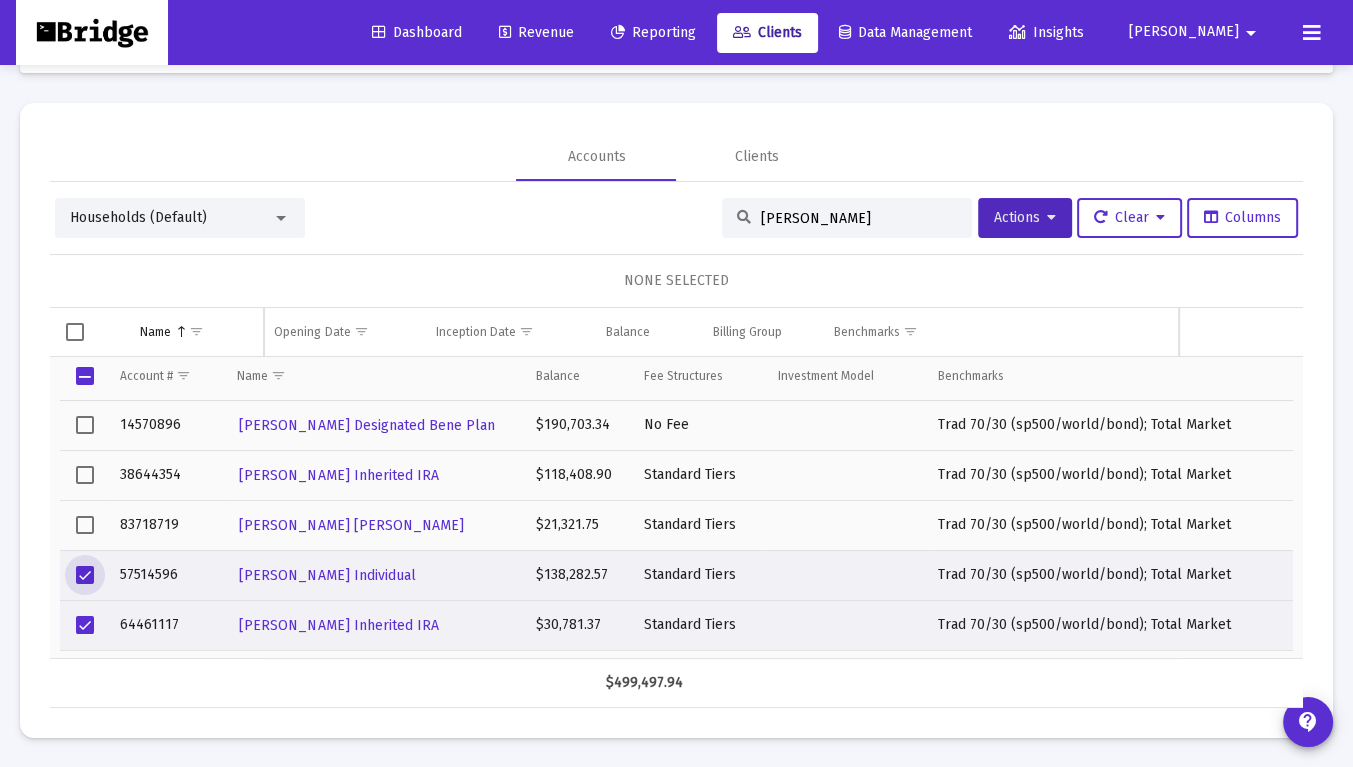 click at bounding box center [85, 575] 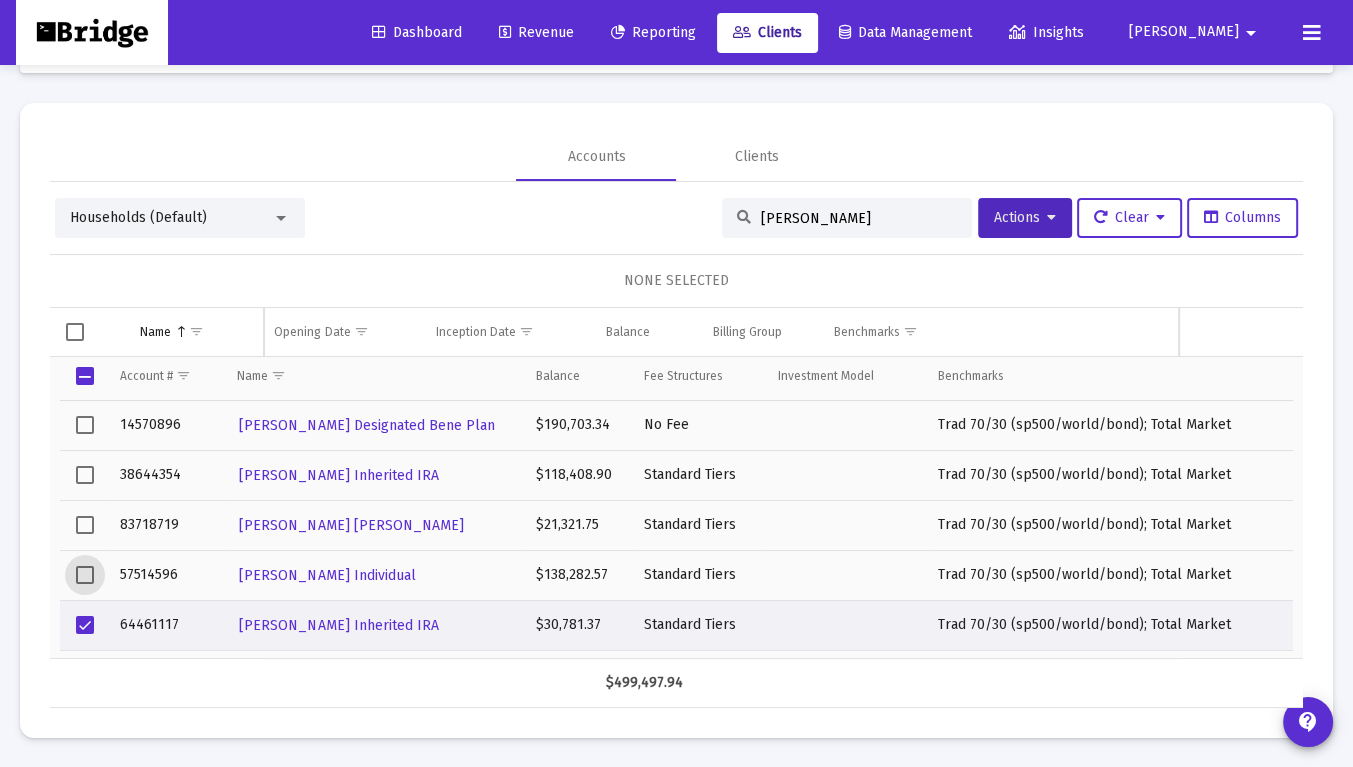 click at bounding box center [85, 625] 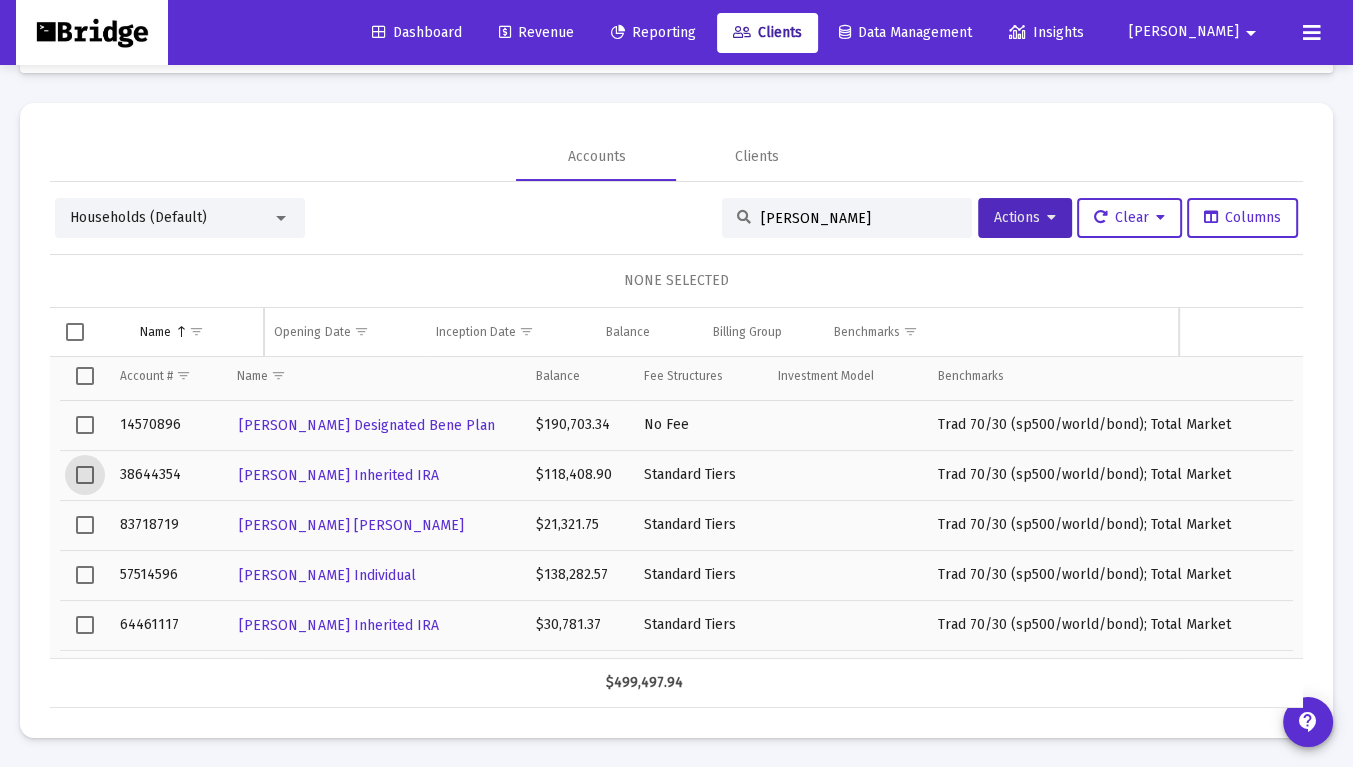 click at bounding box center [85, 475] 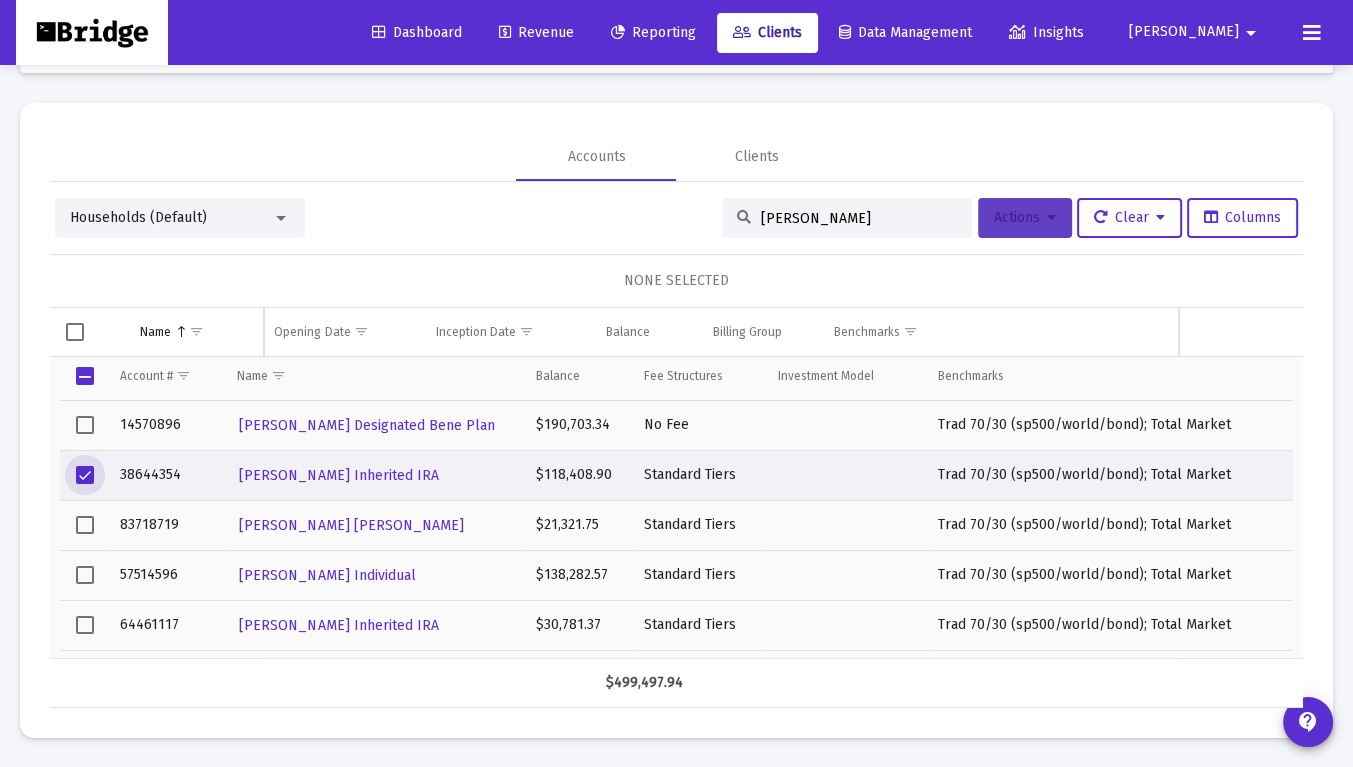 click at bounding box center [1051, 218] 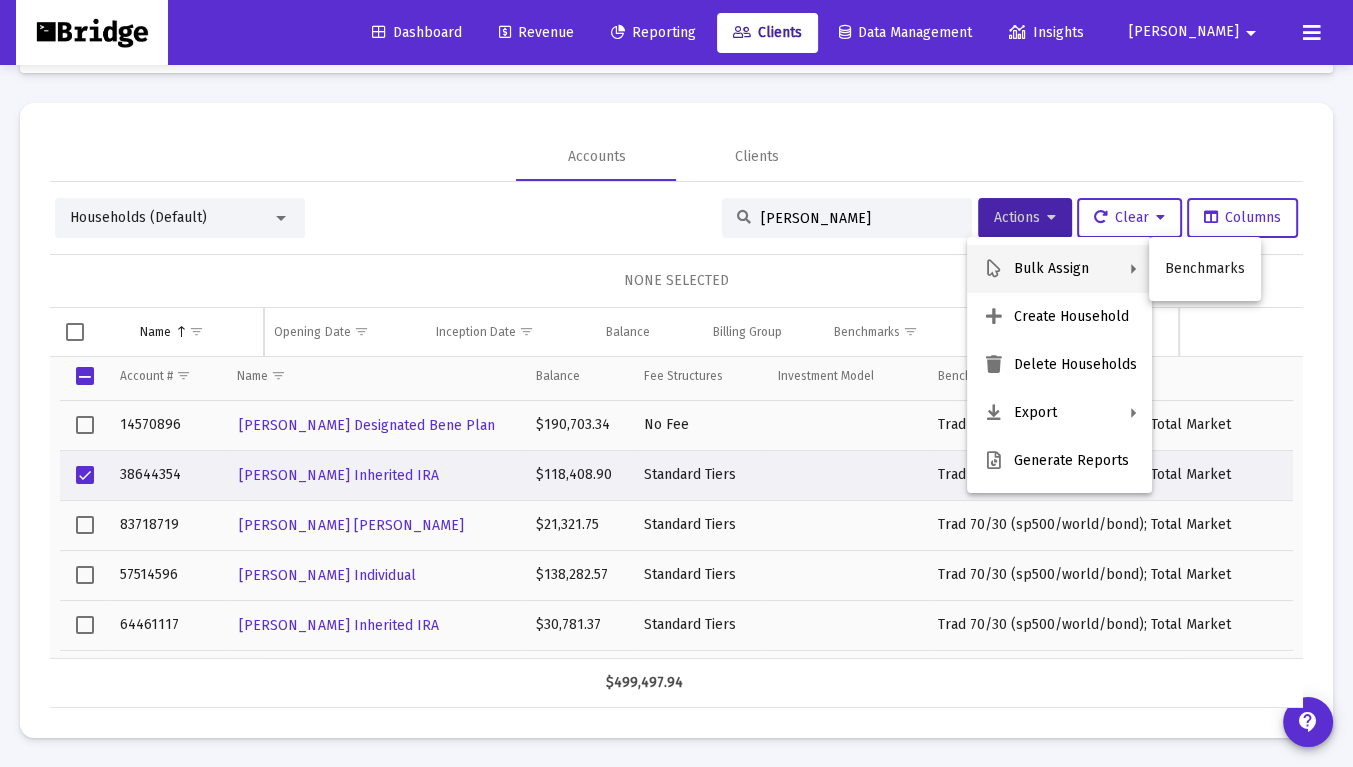 scroll, scrollTop: 0, scrollLeft: 0, axis: both 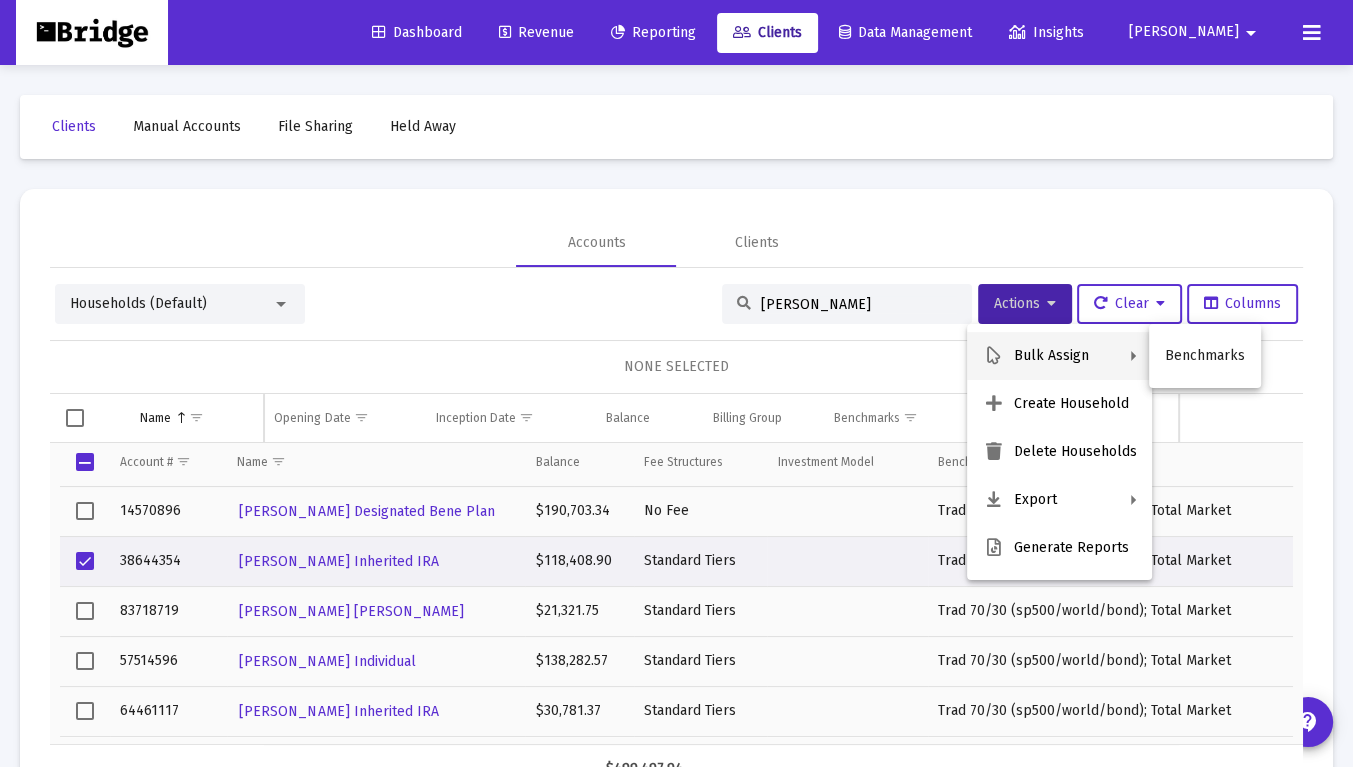 click at bounding box center (676, 383) 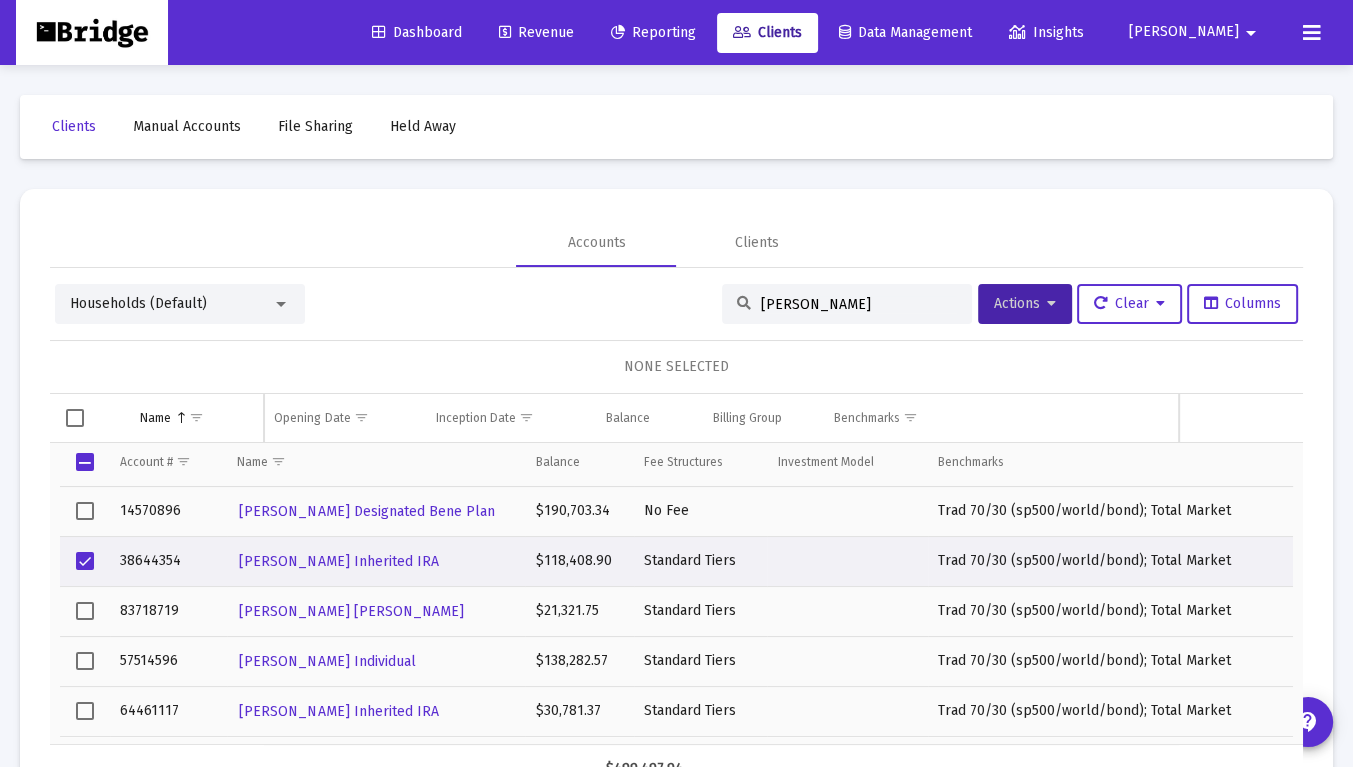 click on "Households (Default)" at bounding box center (171, 304) 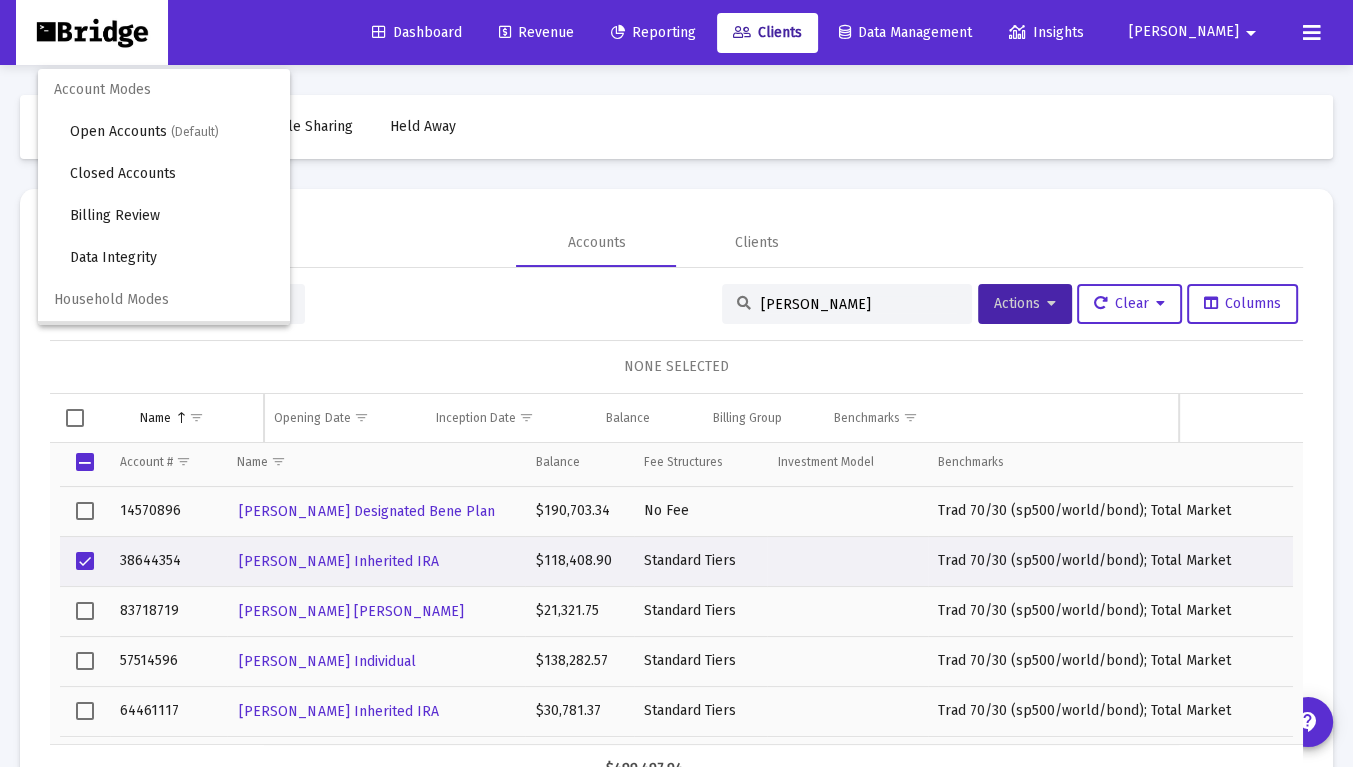 scroll, scrollTop: 38, scrollLeft: 0, axis: vertical 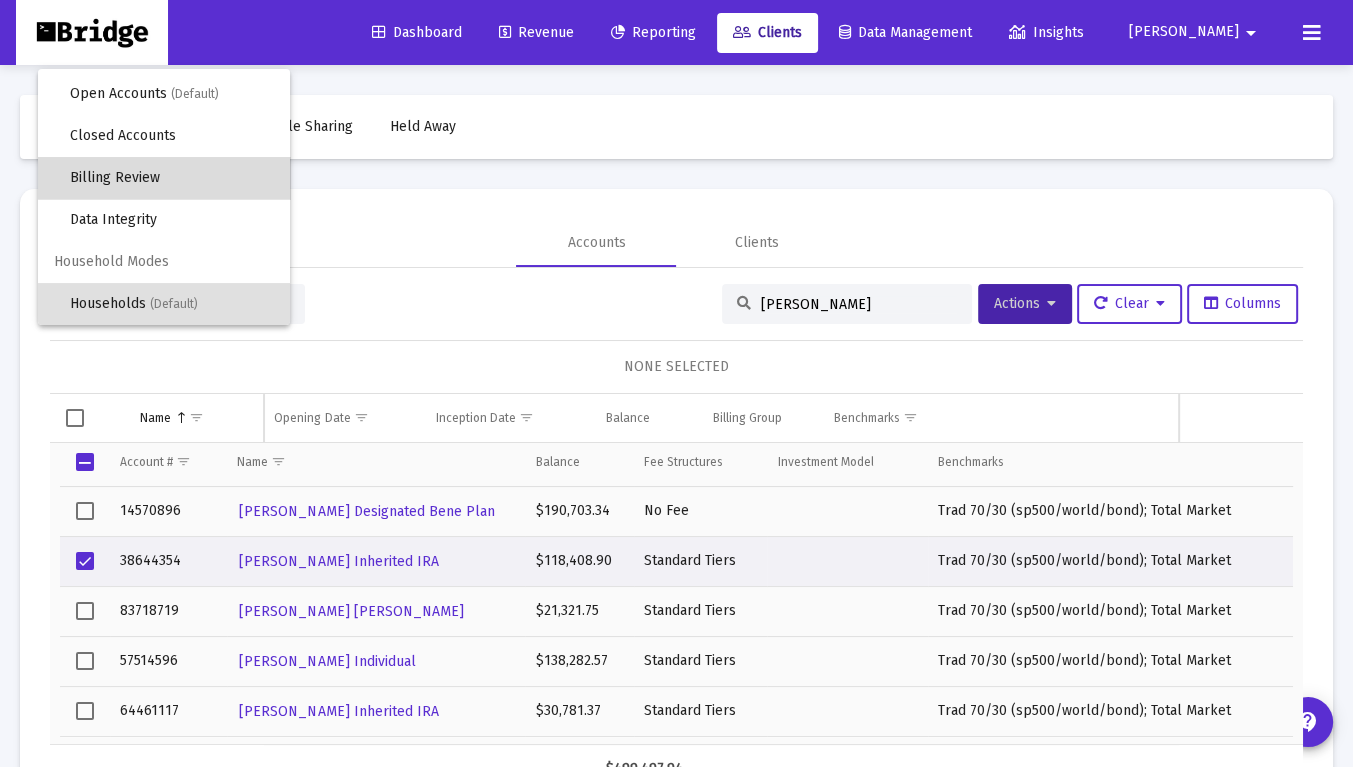 click on "Billing Review" at bounding box center [172, 178] 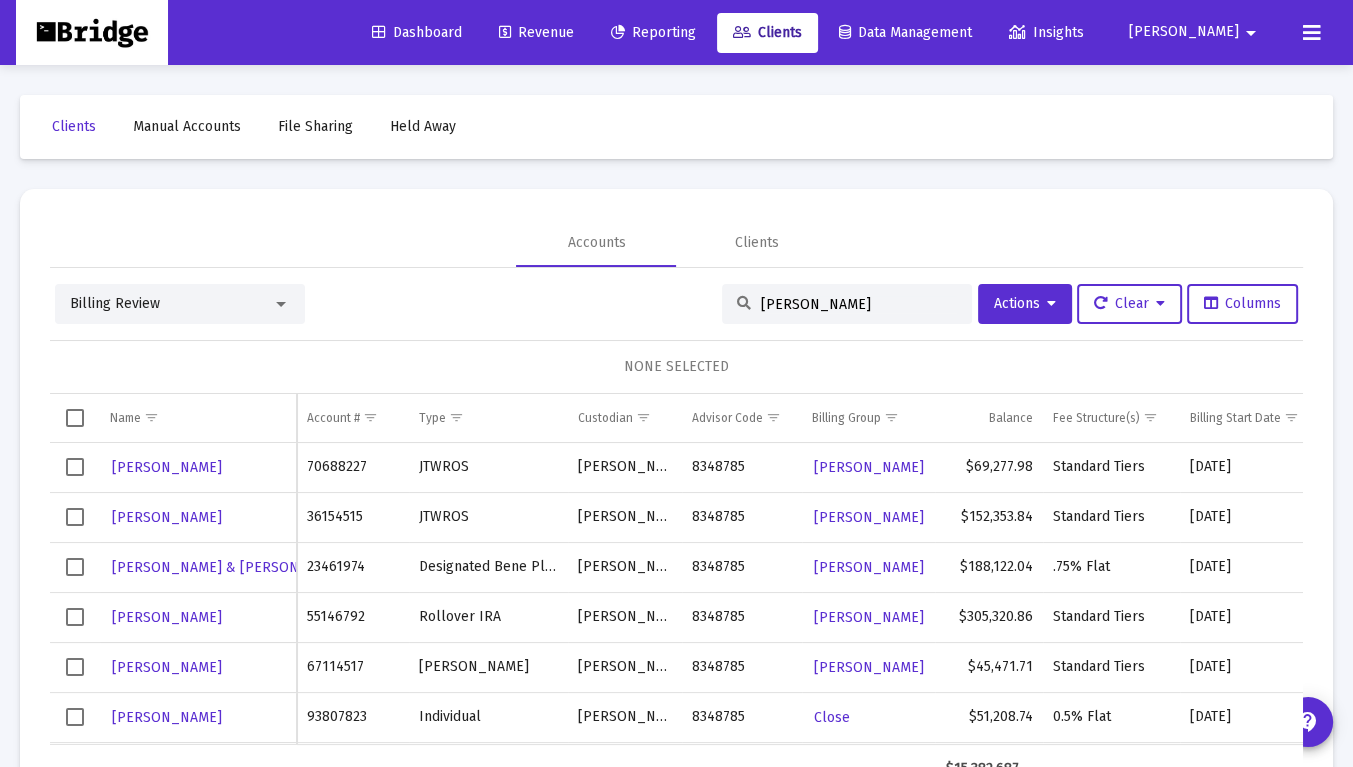 click on "[PERSON_NAME]" at bounding box center [859, 304] 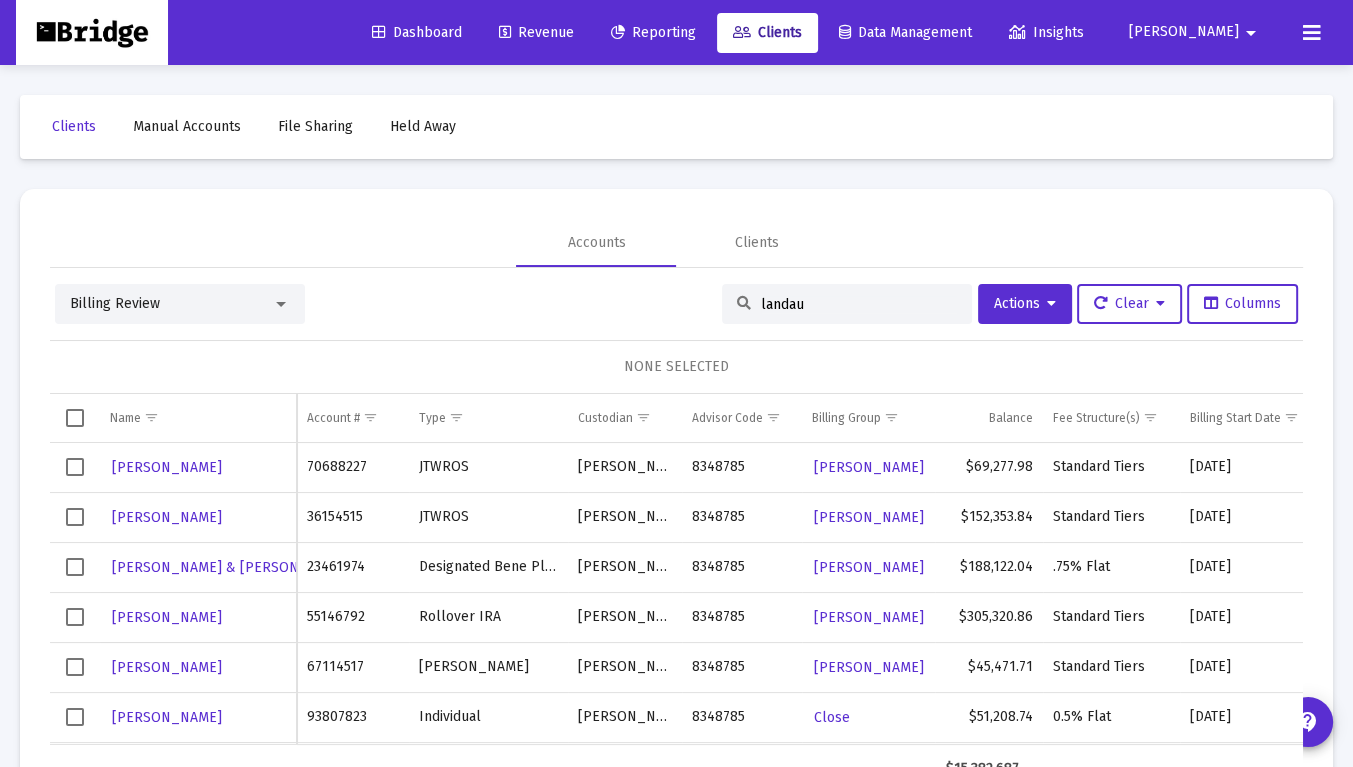 type on "landau" 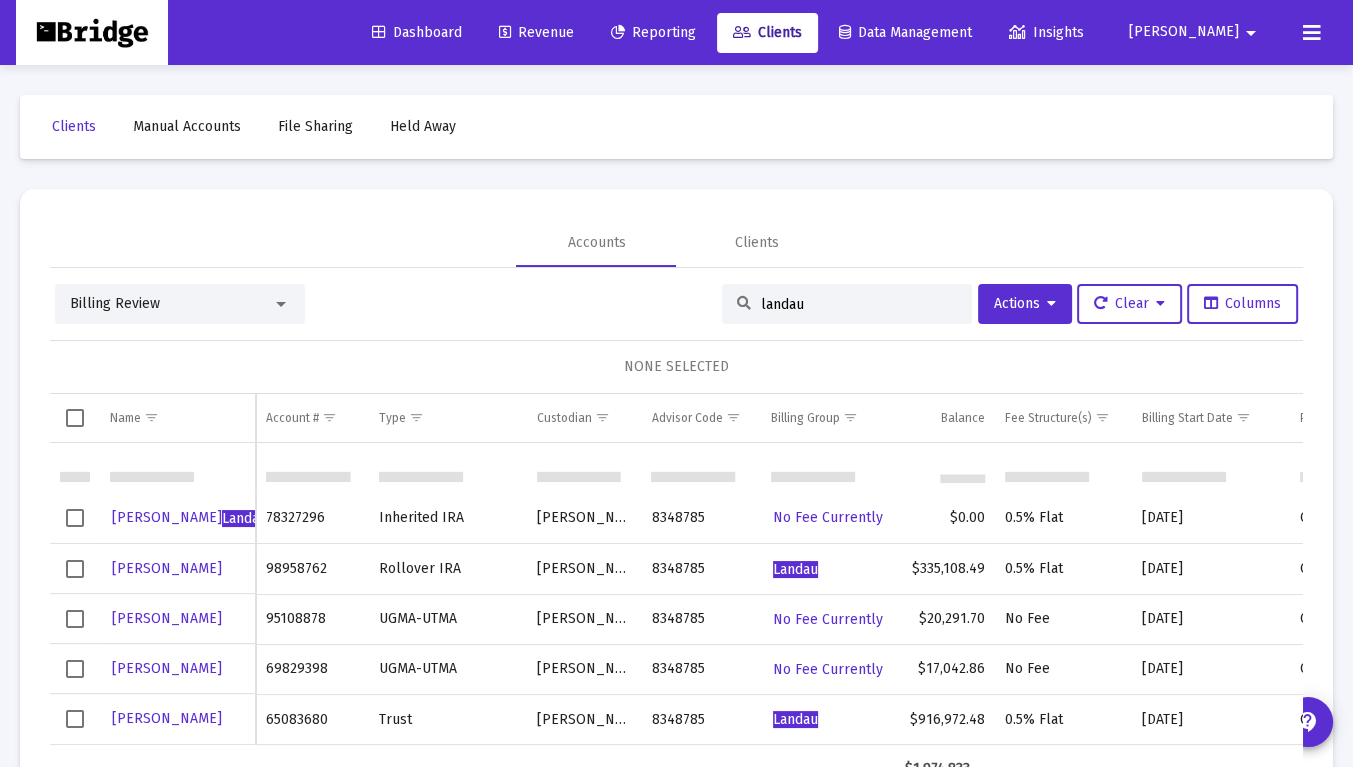 scroll, scrollTop: 180, scrollLeft: 0, axis: vertical 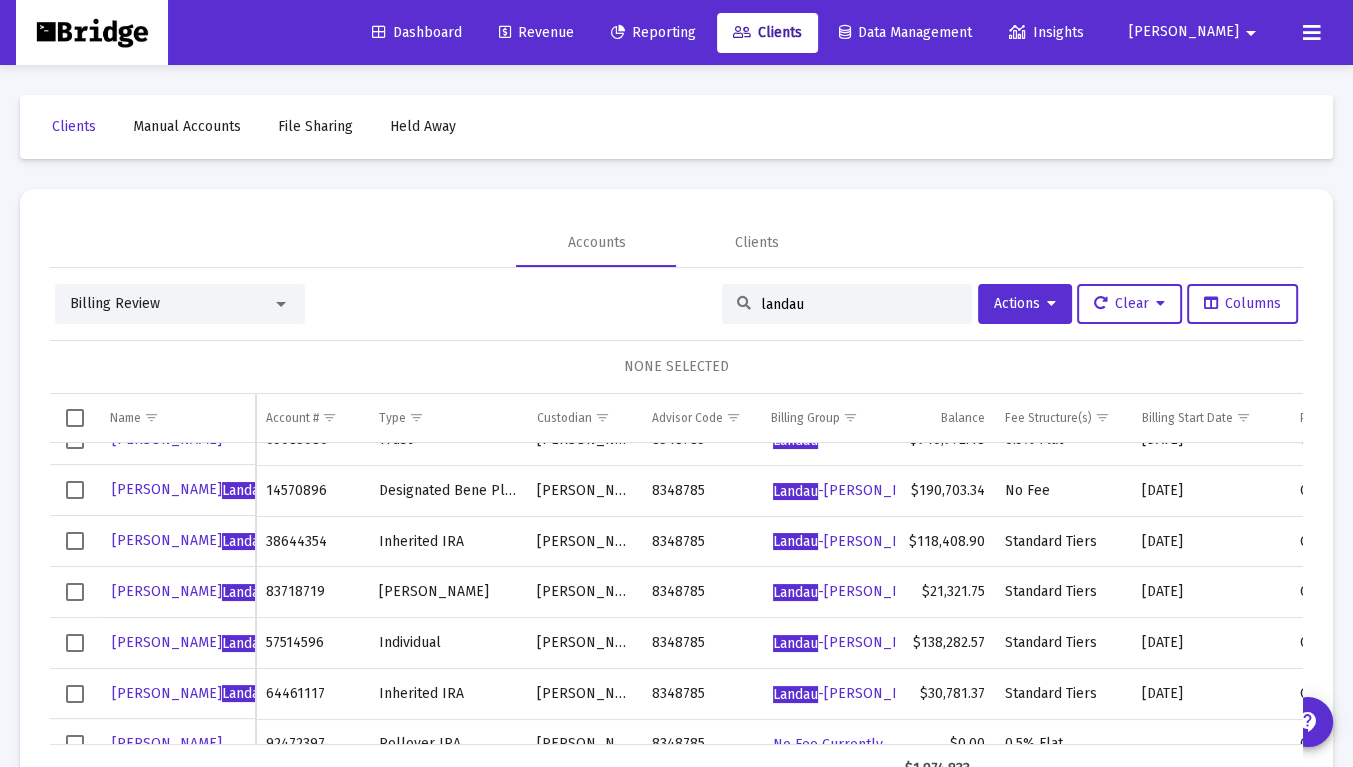 click at bounding box center [75, 541] 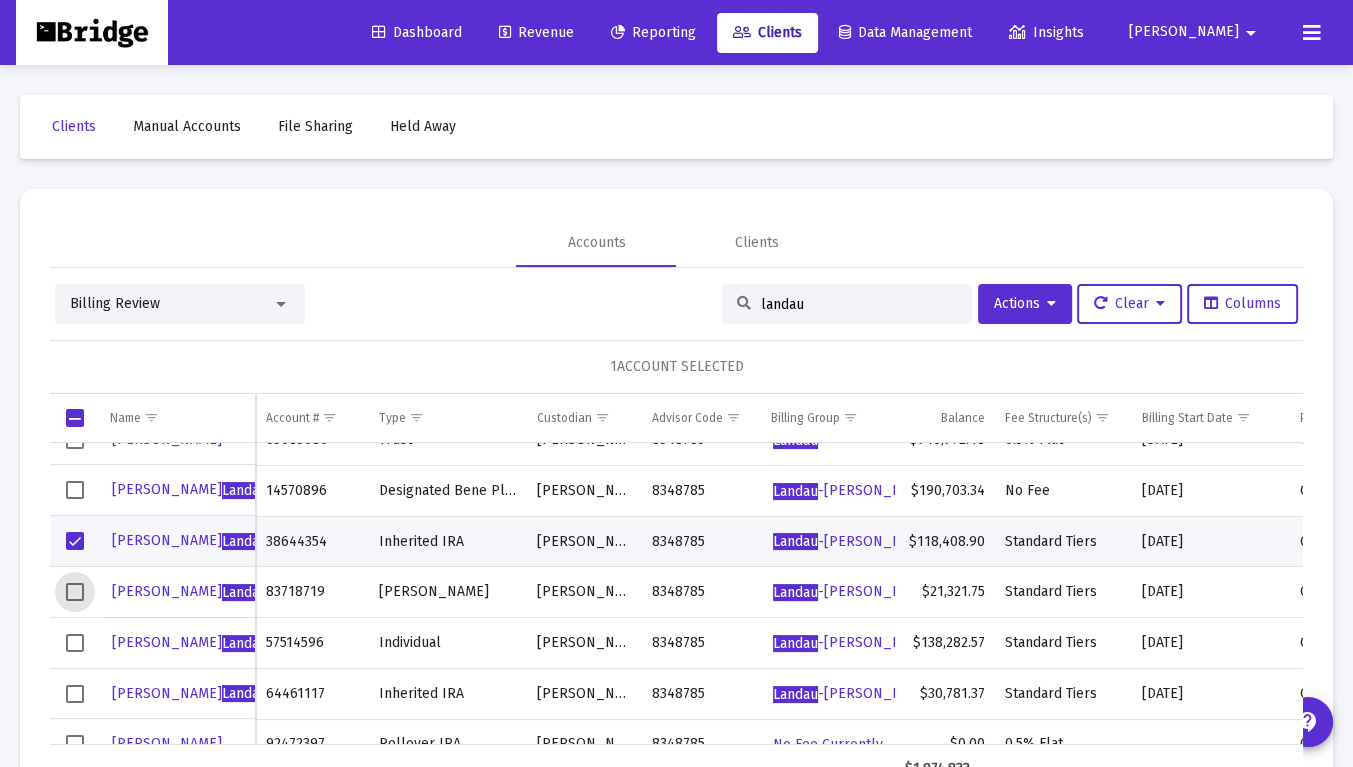 click at bounding box center (75, 592) 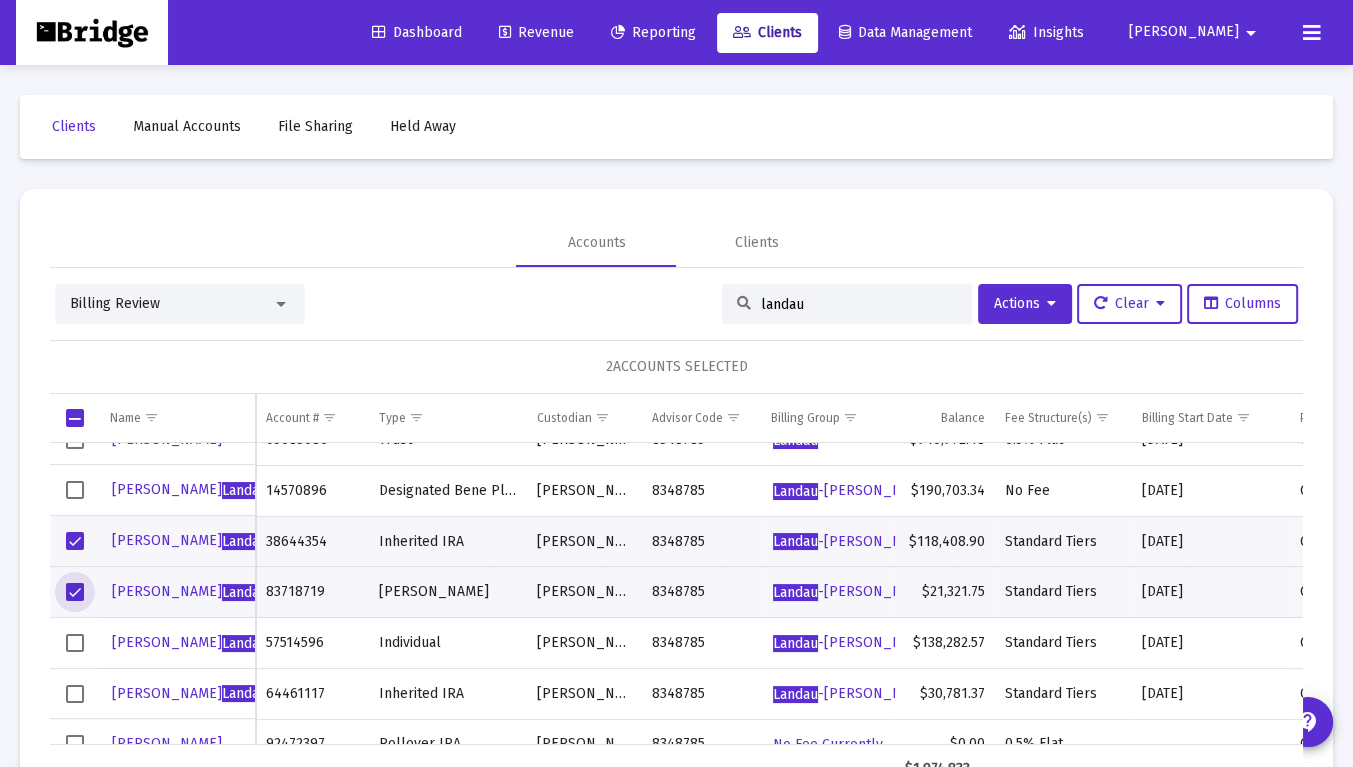 click at bounding box center (75, 643) 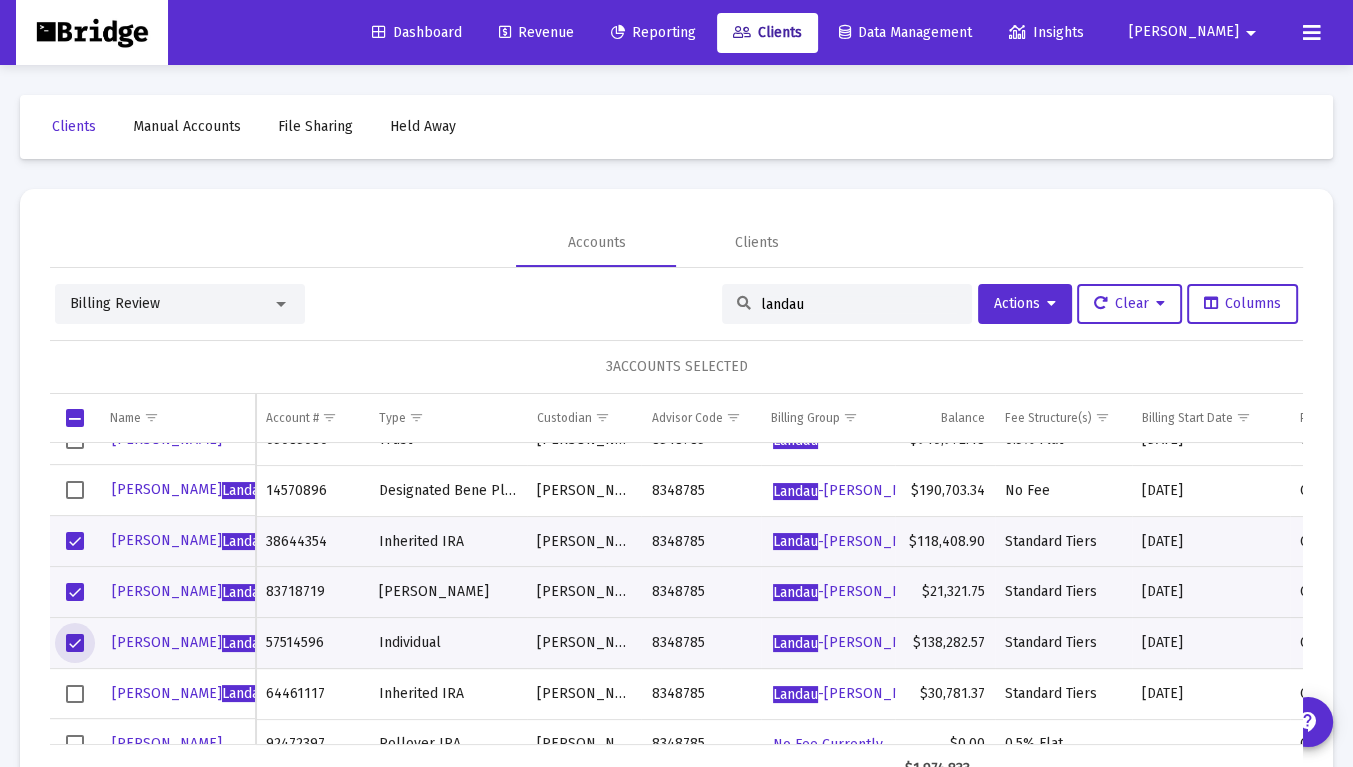 click at bounding box center [75, 694] 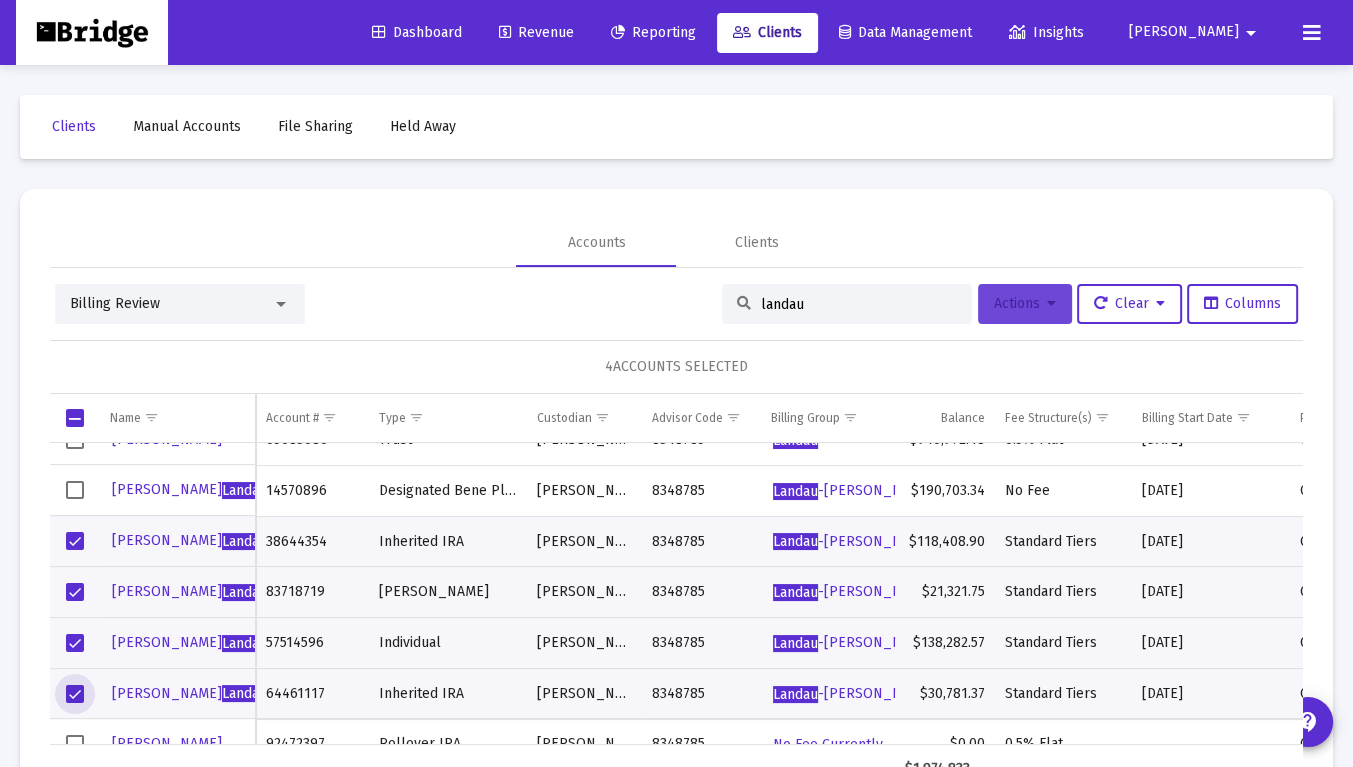 click on "Actions" at bounding box center (1025, 304) 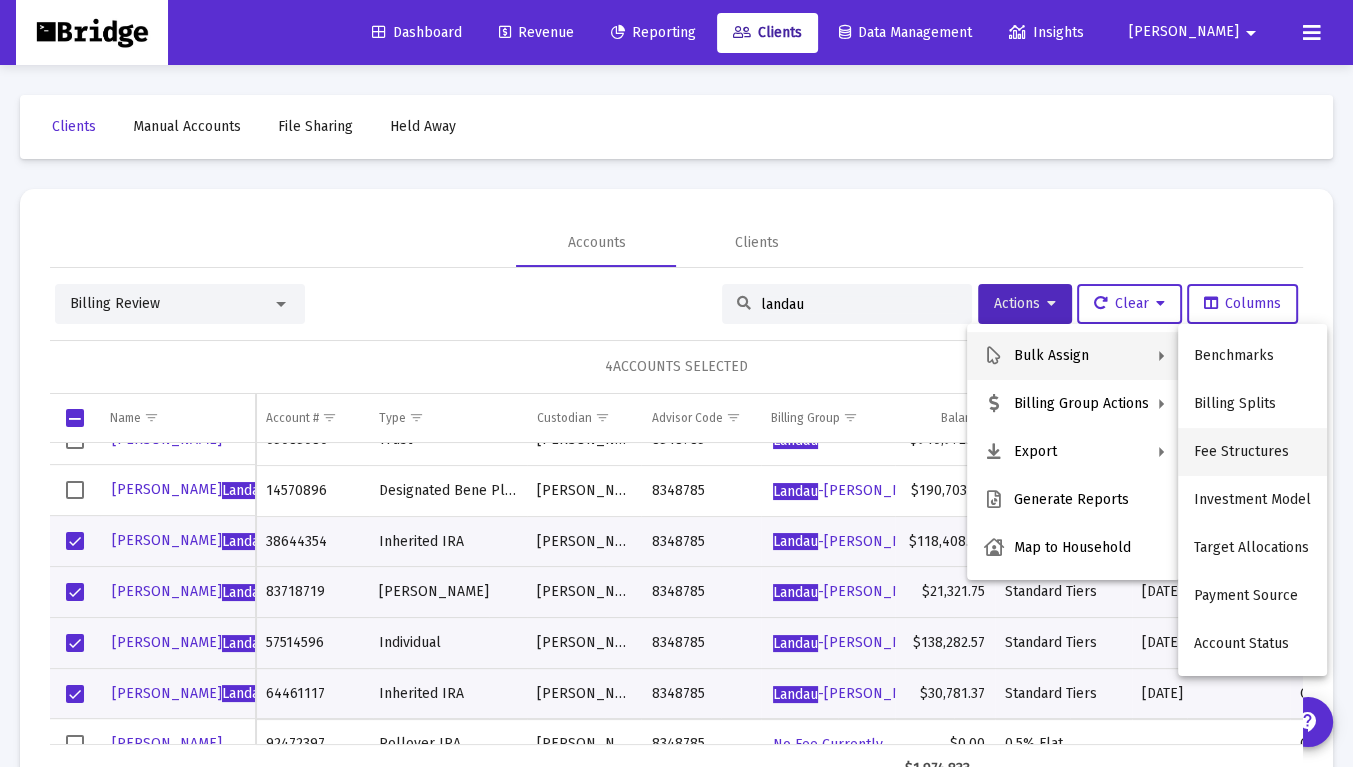 click on "Fee Structures" at bounding box center (1252, 452) 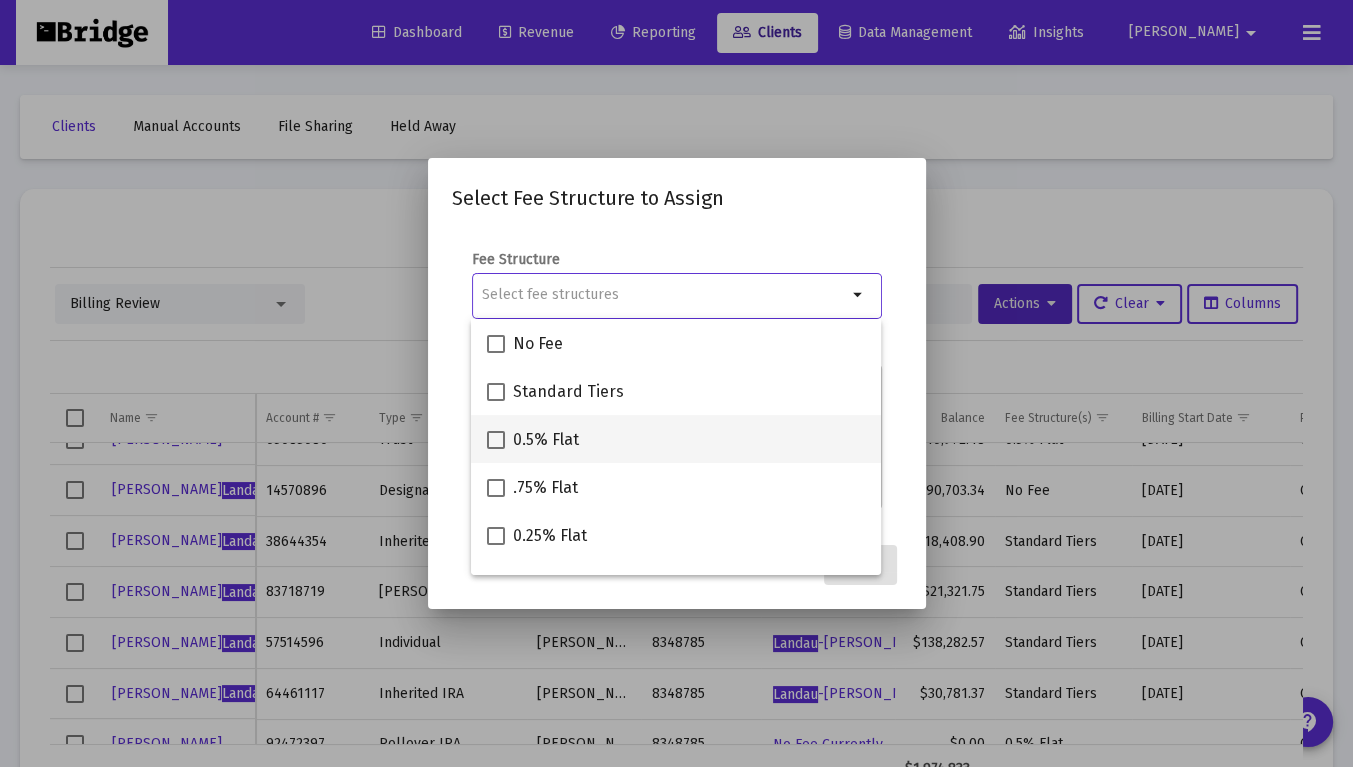 click on "0.5% Flat" at bounding box center (676, 439) 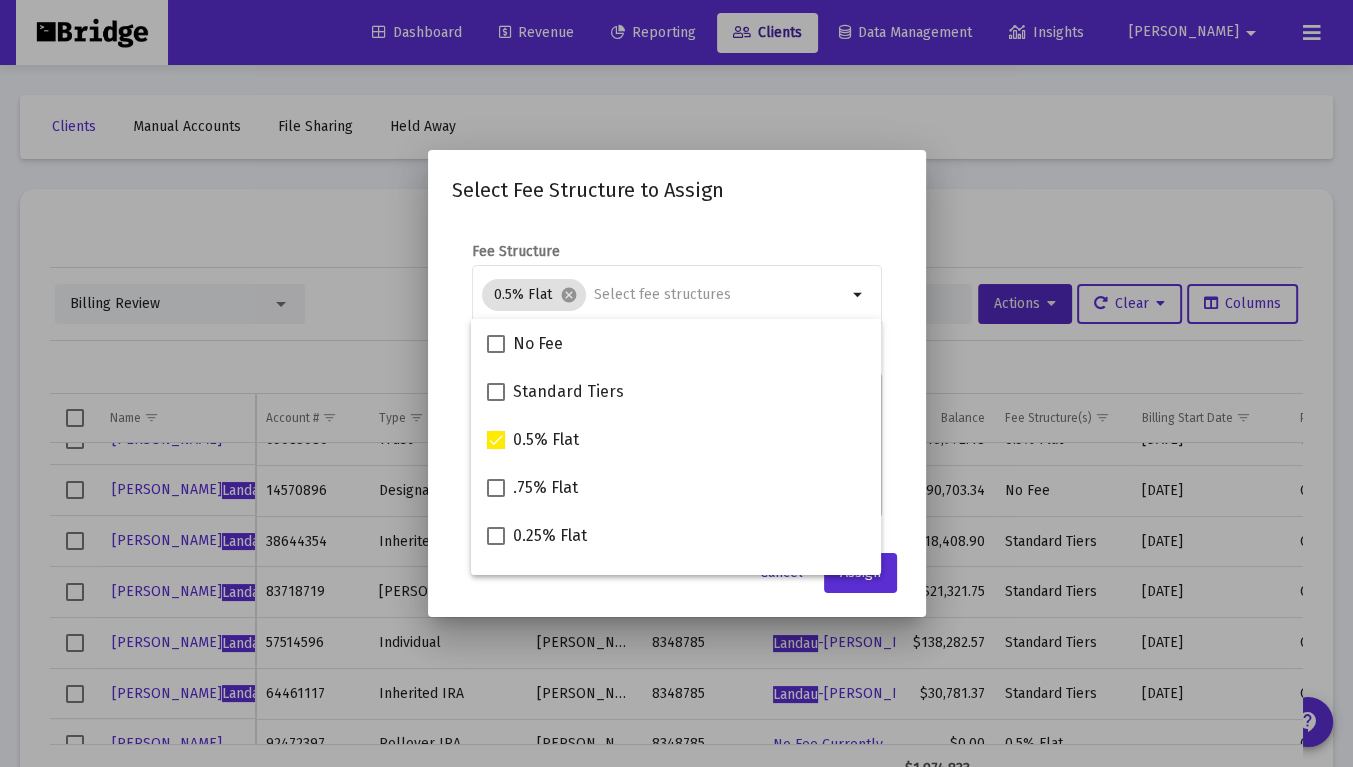 click on "Fee Structure  0.5% Flat  cancel arrow_drop_down Notes  You are assigning  4 accounts  to the selected fee structure.   Existing assignments within this set of accounts will be overwritten." at bounding box center (677, 381) 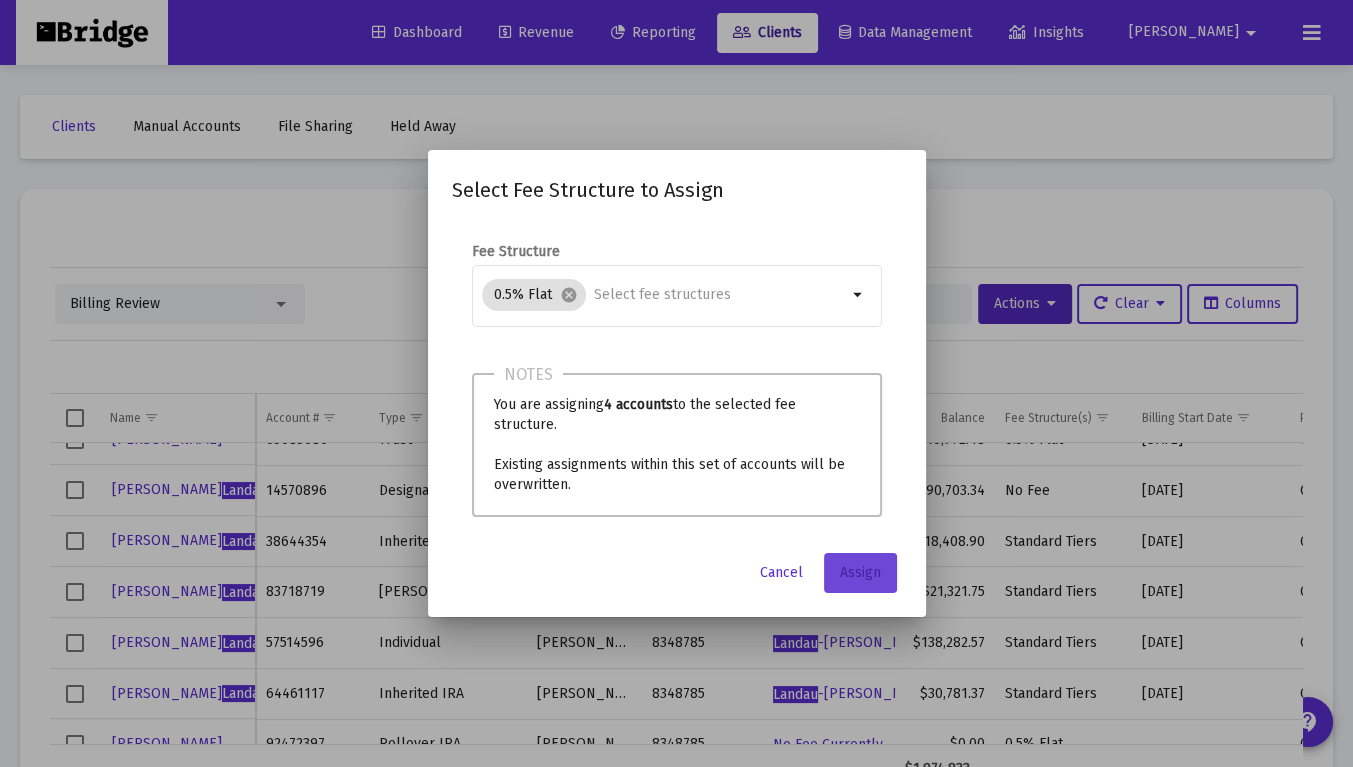 click on "Assign" at bounding box center (860, 572) 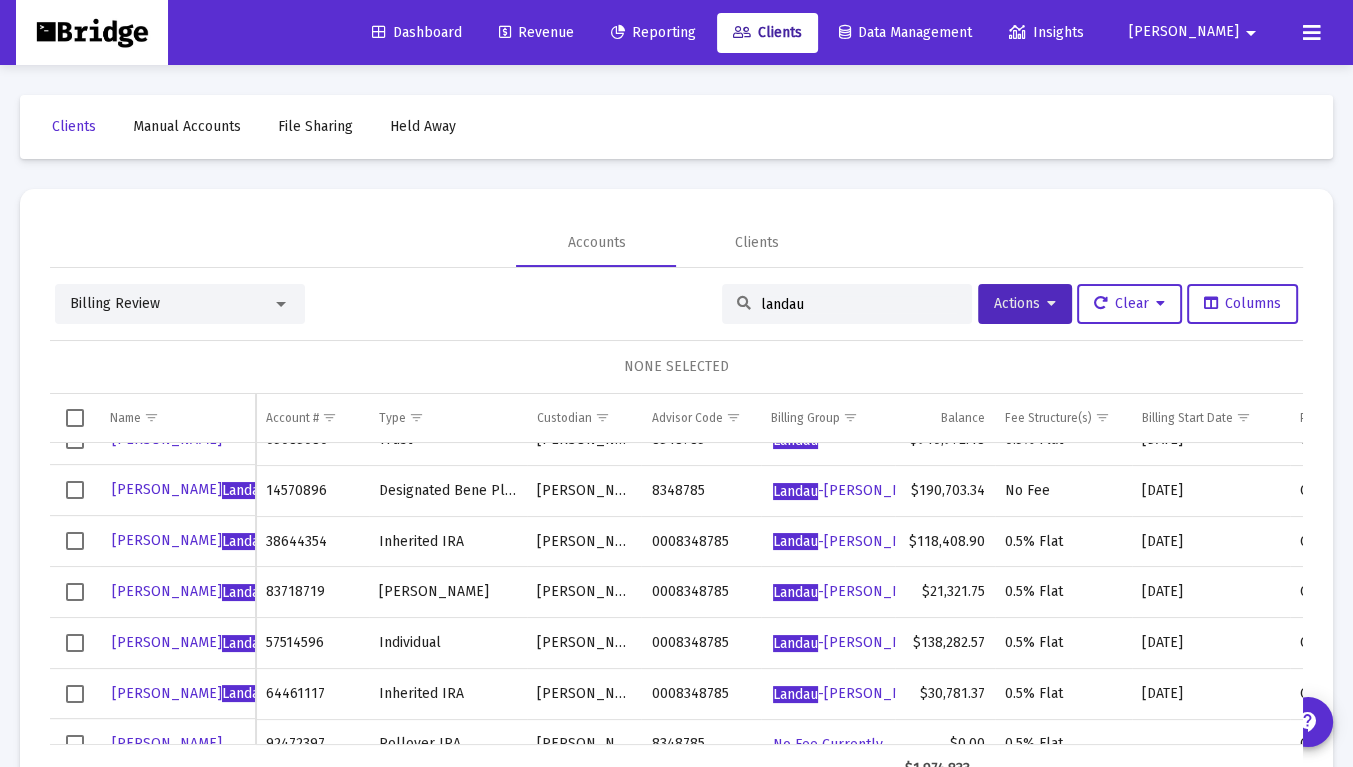 scroll, scrollTop: 312, scrollLeft: 0, axis: vertical 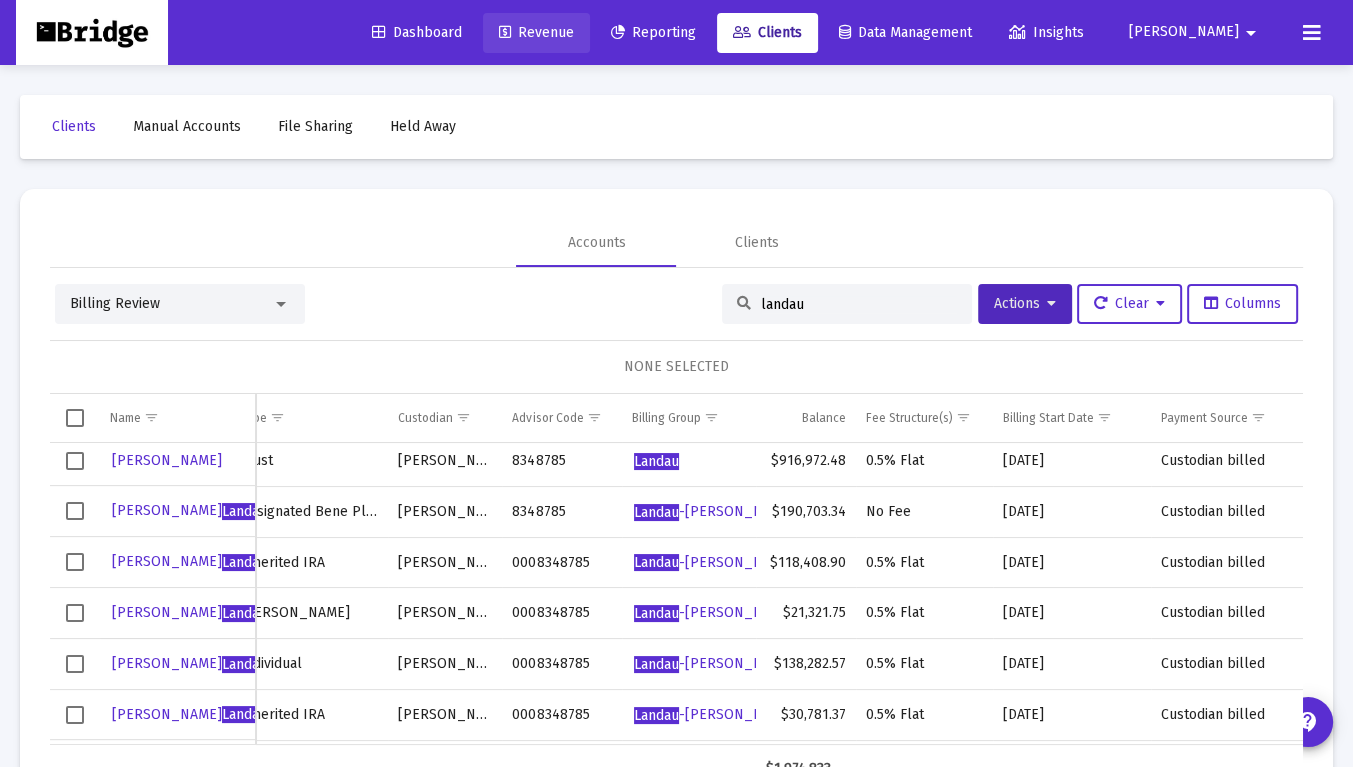 click on "Revenue" 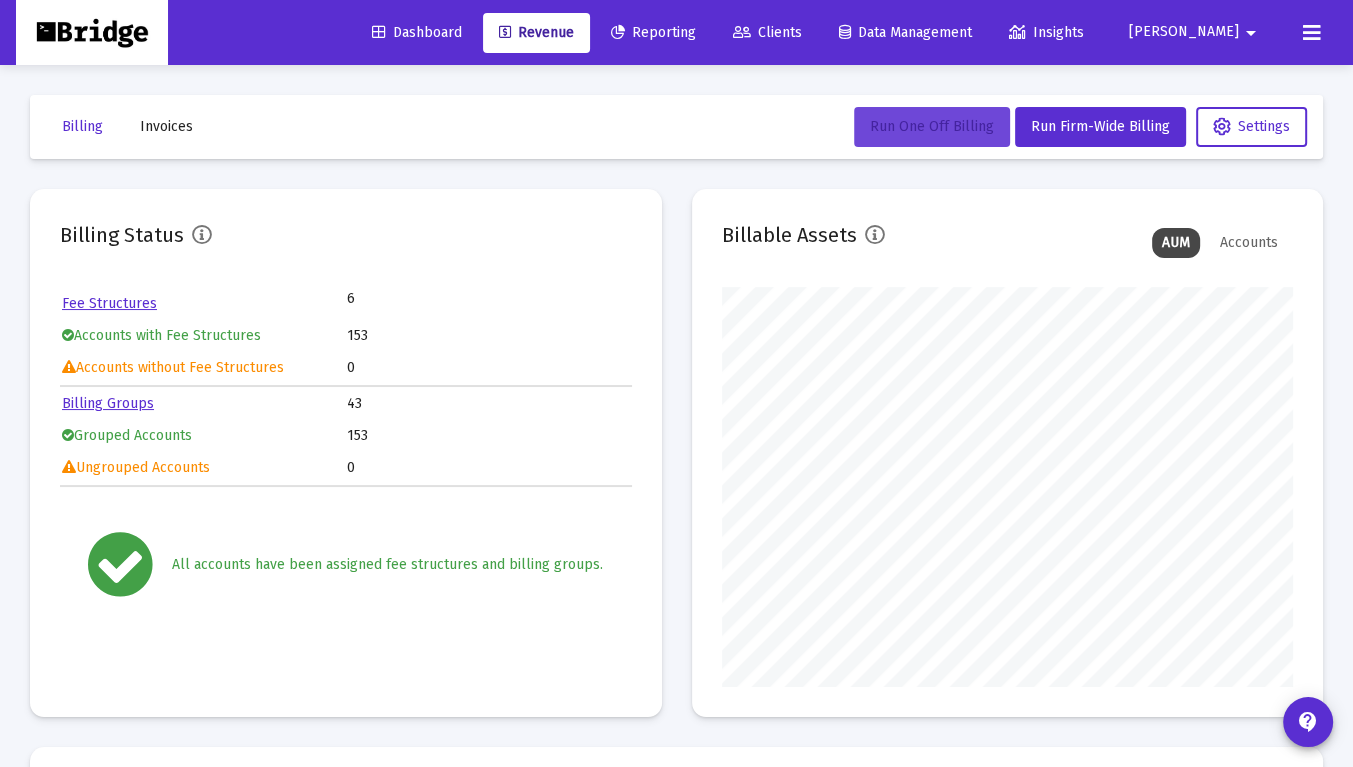 click on "Run One Off Billing" 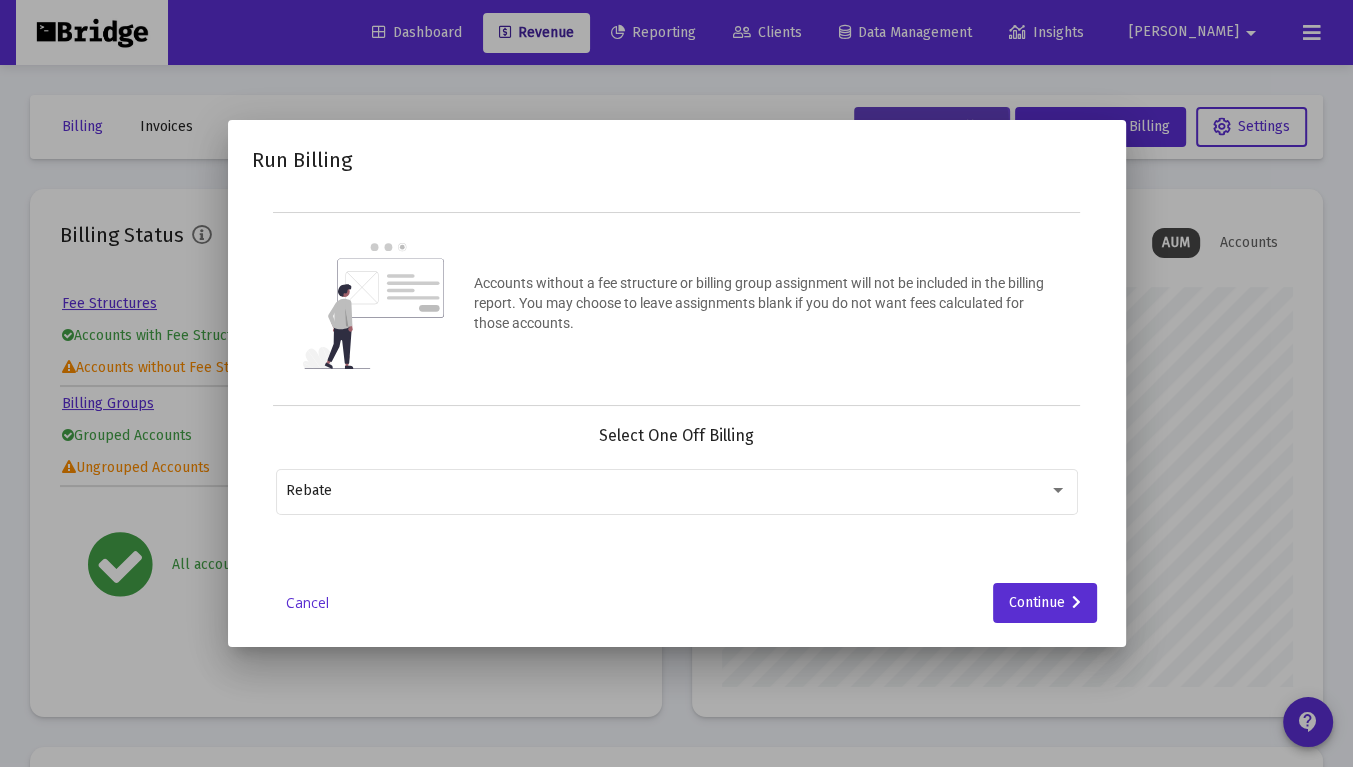 scroll, scrollTop: 999600, scrollLeft: 999428, axis: both 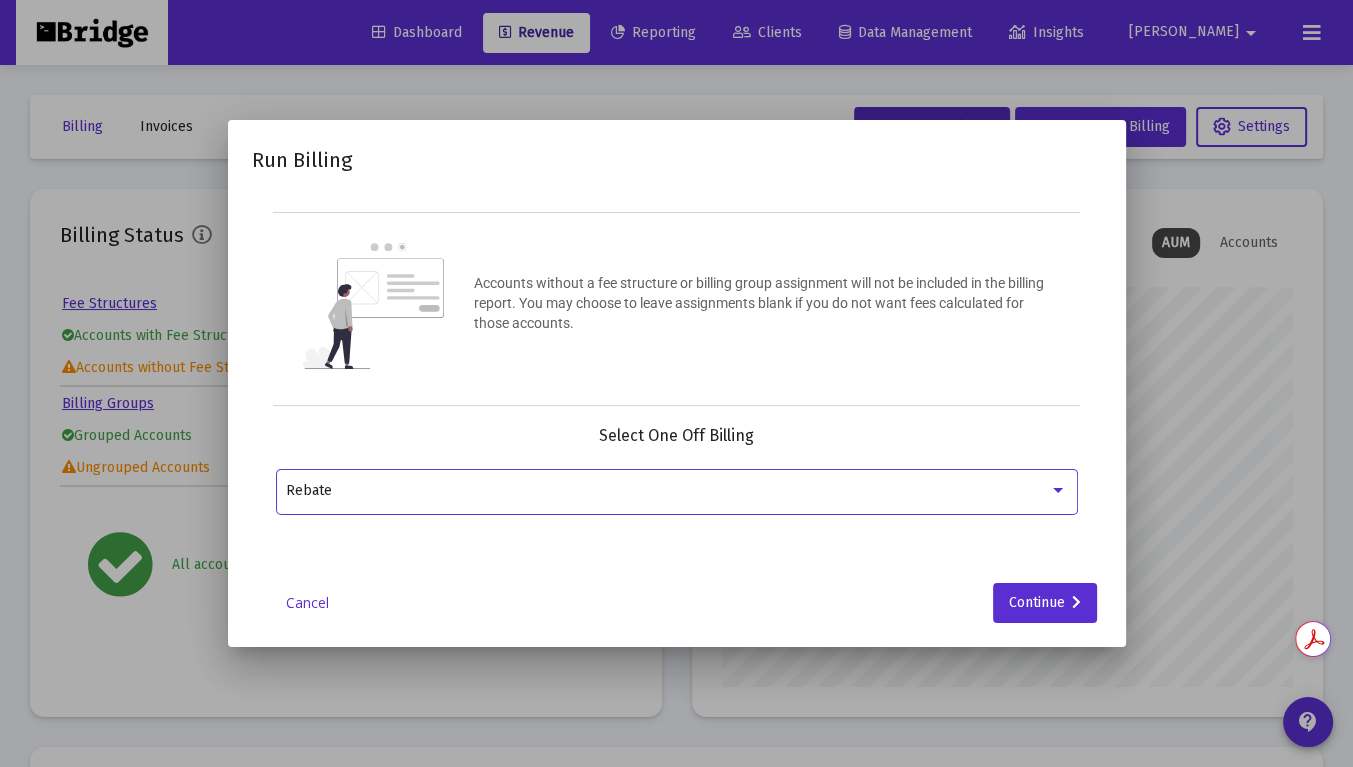click on "Rebate" at bounding box center [667, 491] 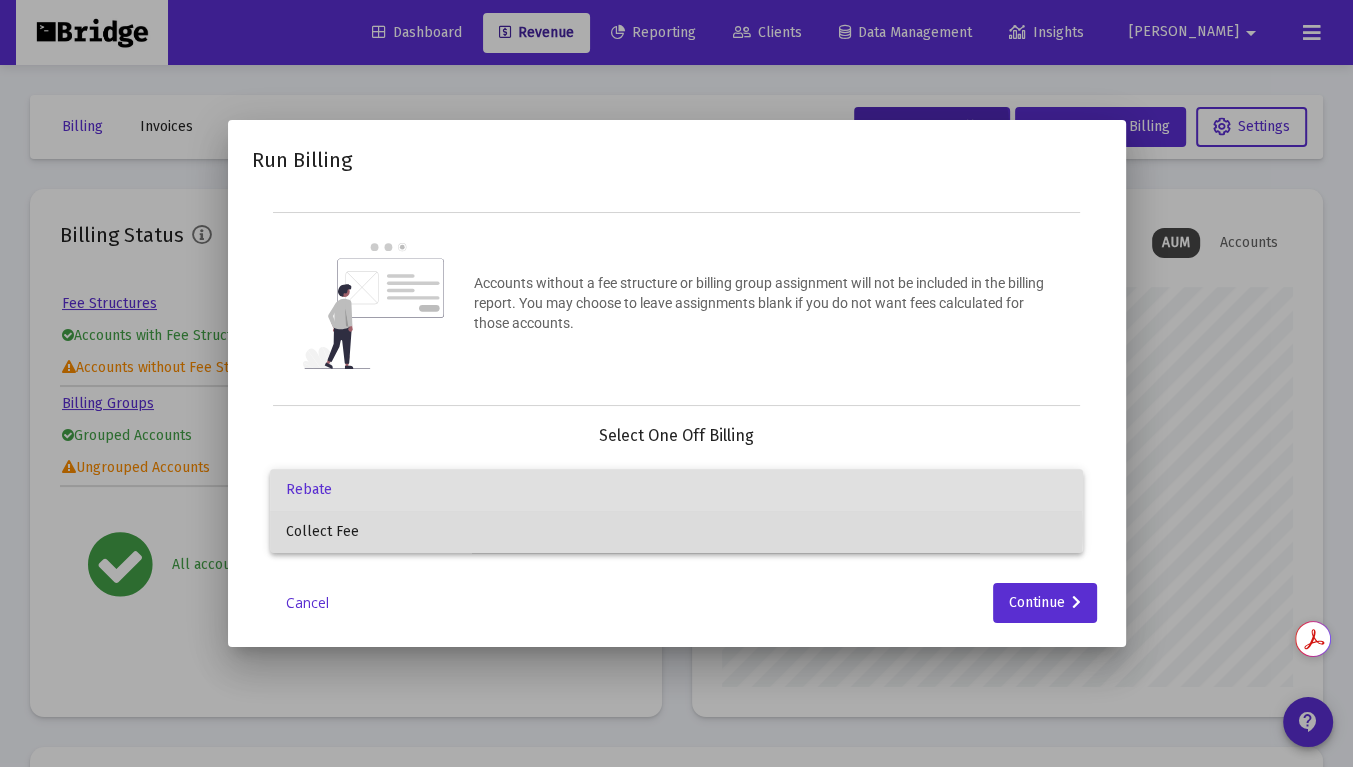 click on "Collect Fee" at bounding box center [676, 532] 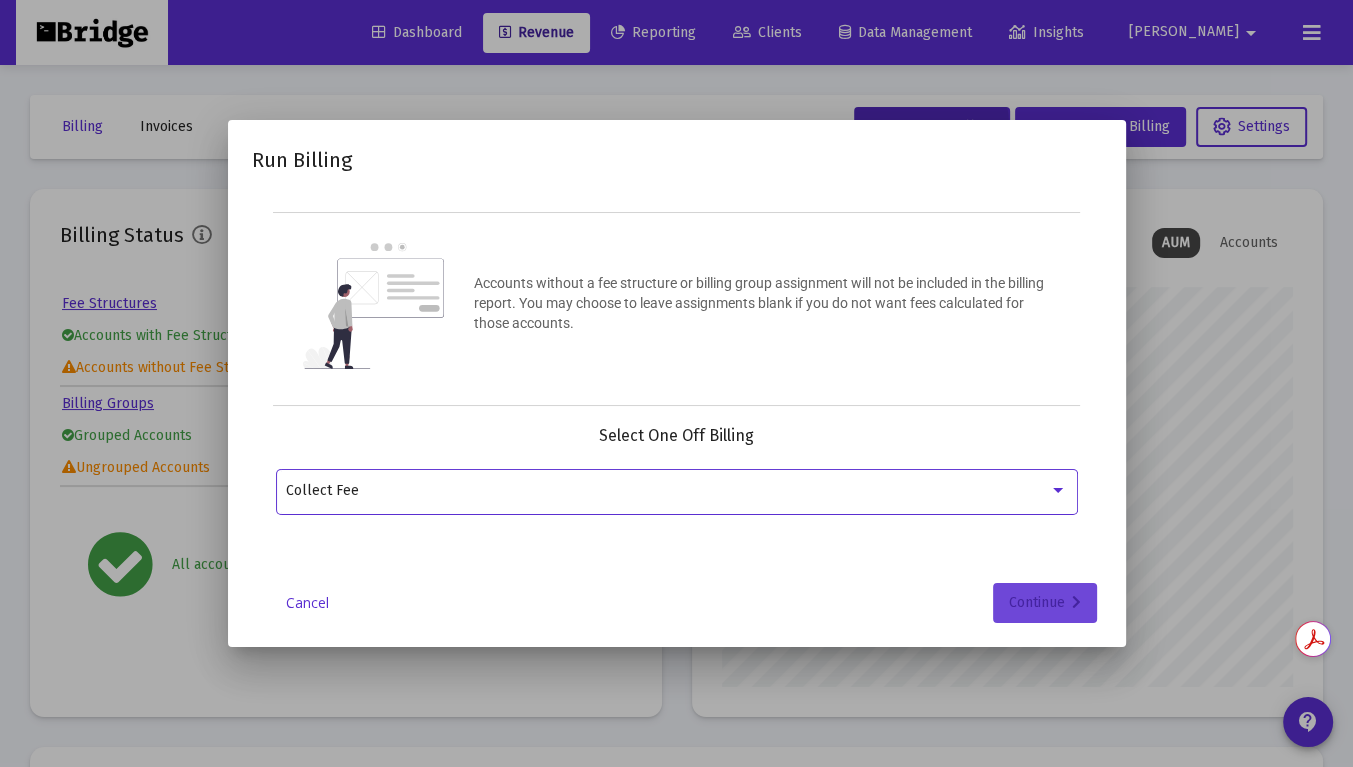click on "Continue" at bounding box center (1045, 603) 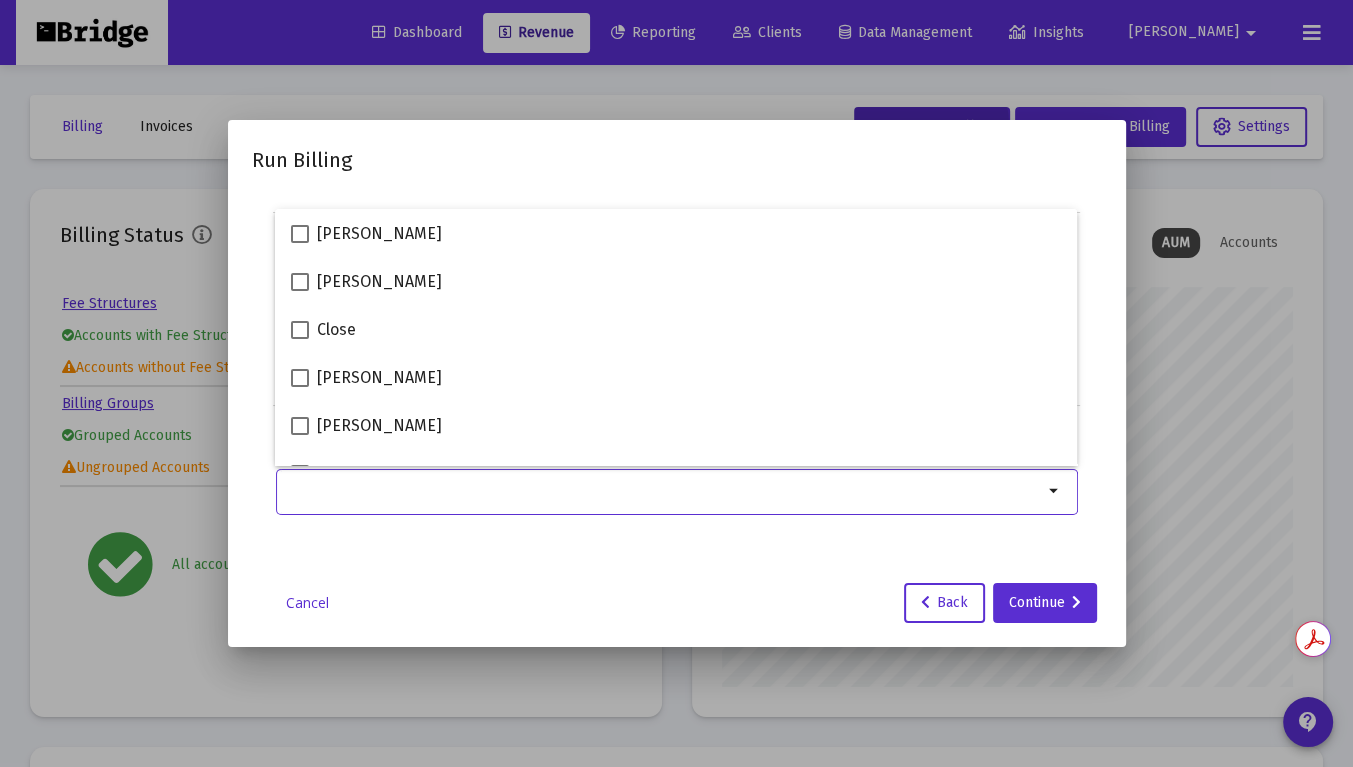 click at bounding box center (664, 491) 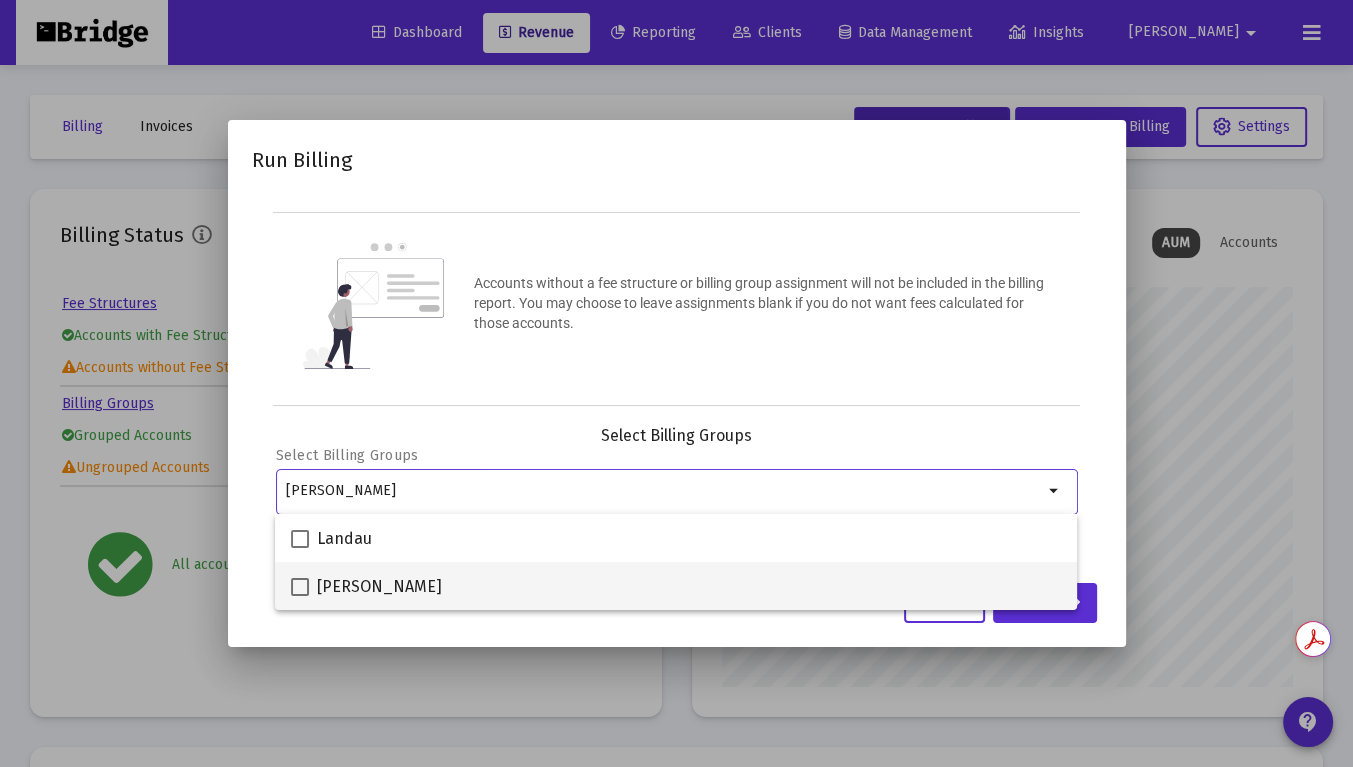 type on "[PERSON_NAME]" 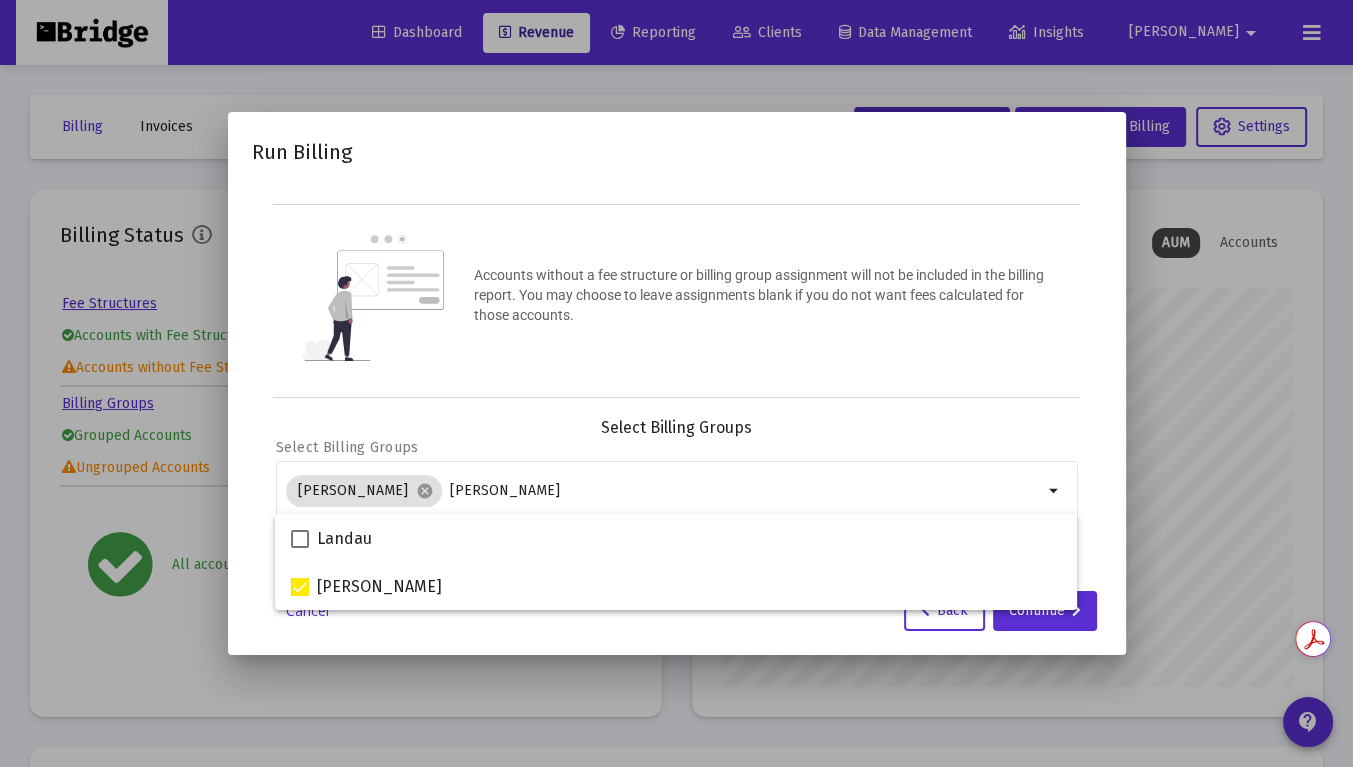 click on "Run Billing  Accounts without a fee structure or billing group assignment will not be included in the billing report. You may choose to leave assignments blank if you do not want fees calculated for those accounts.  Editable create 2 3 4  Select Billing Groups   Select Billing Groups   [PERSON_NAME]  cancel [PERSON_NAME] arrow_drop_down  Run Billing   Billing Report Date  Invoice Option Select an Invoicing Option Cancel  Back   Continue" at bounding box center [677, 383] 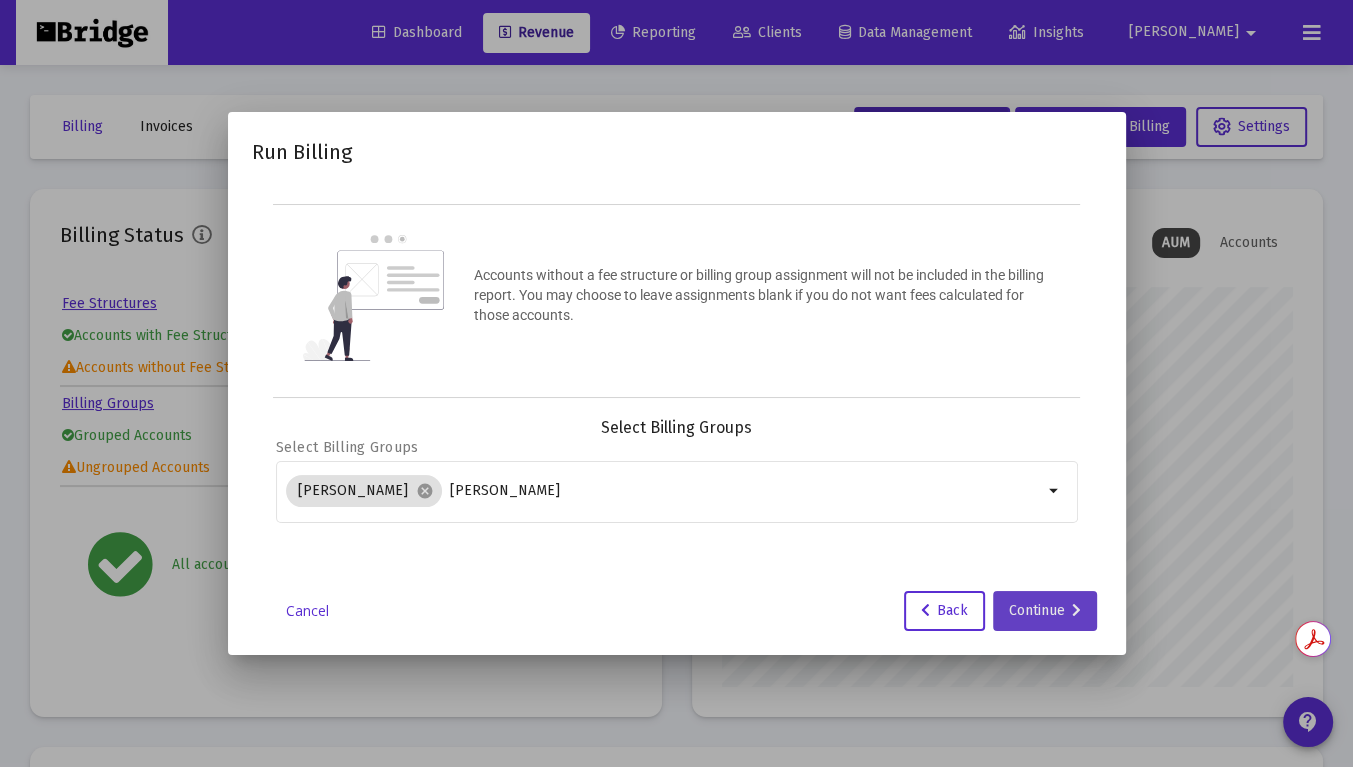 click on "Continue" at bounding box center (1045, 611) 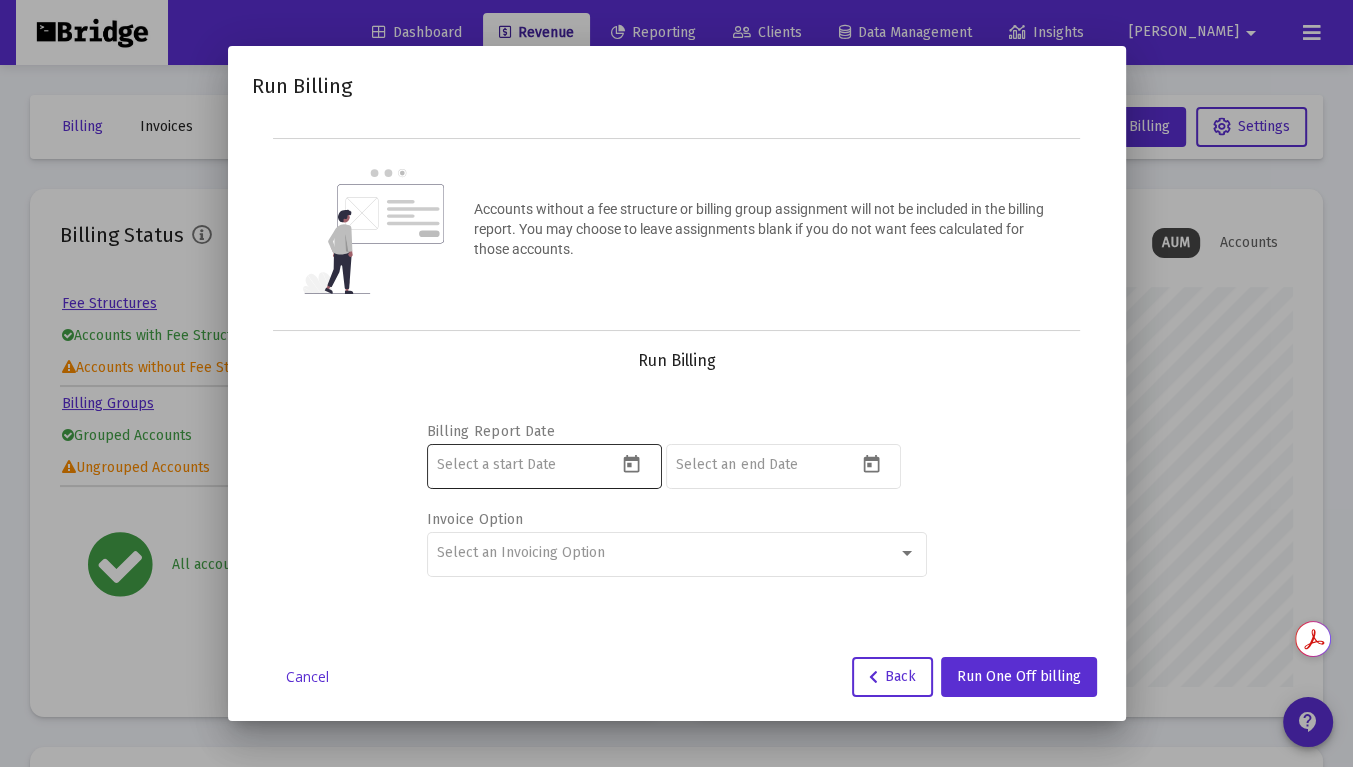 click at bounding box center [527, 465] 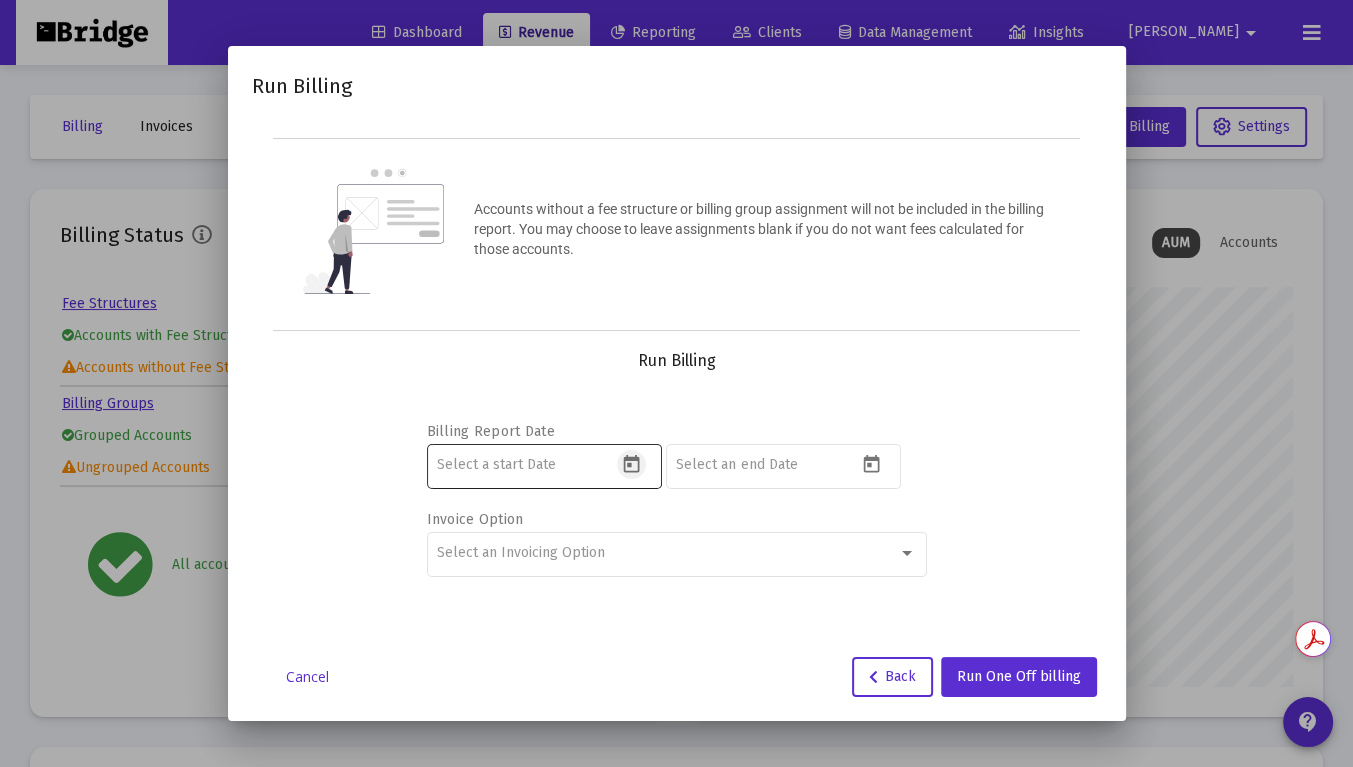 click 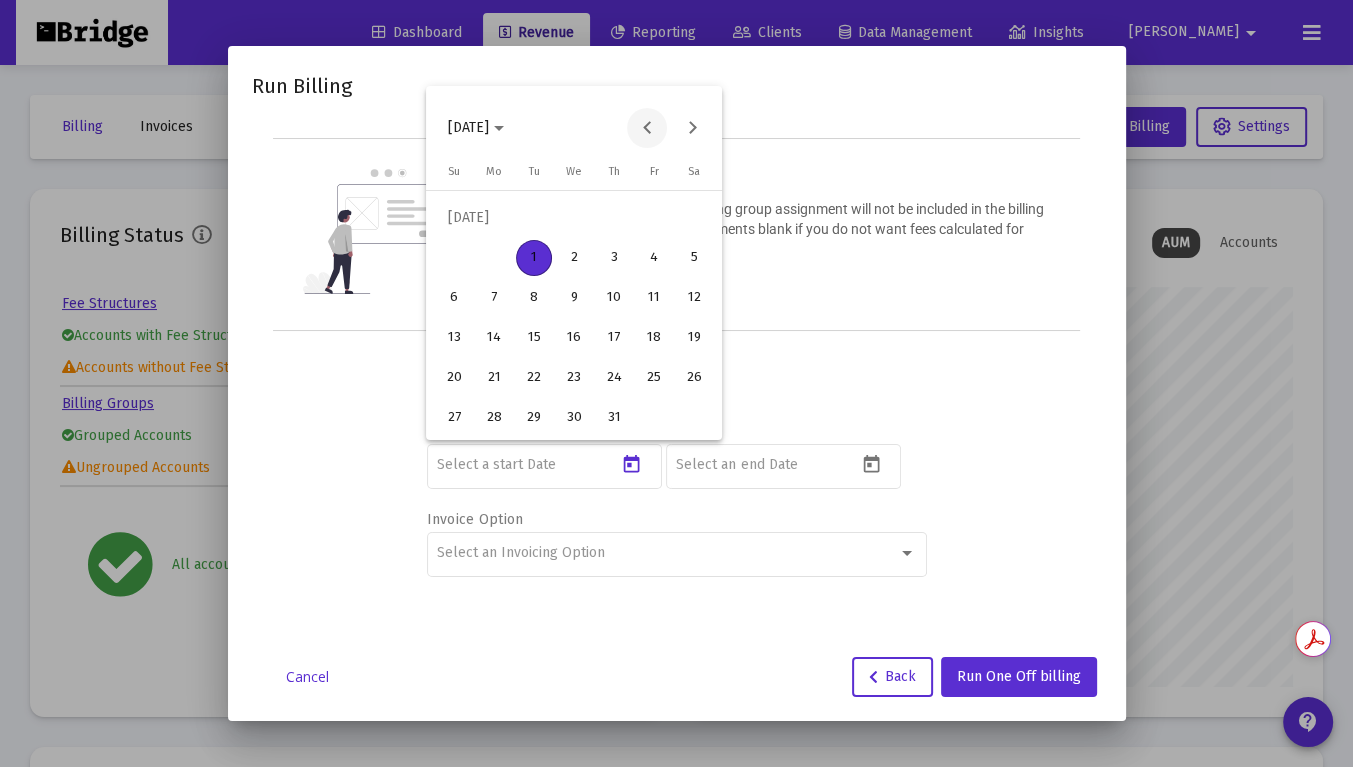 click at bounding box center (647, 128) 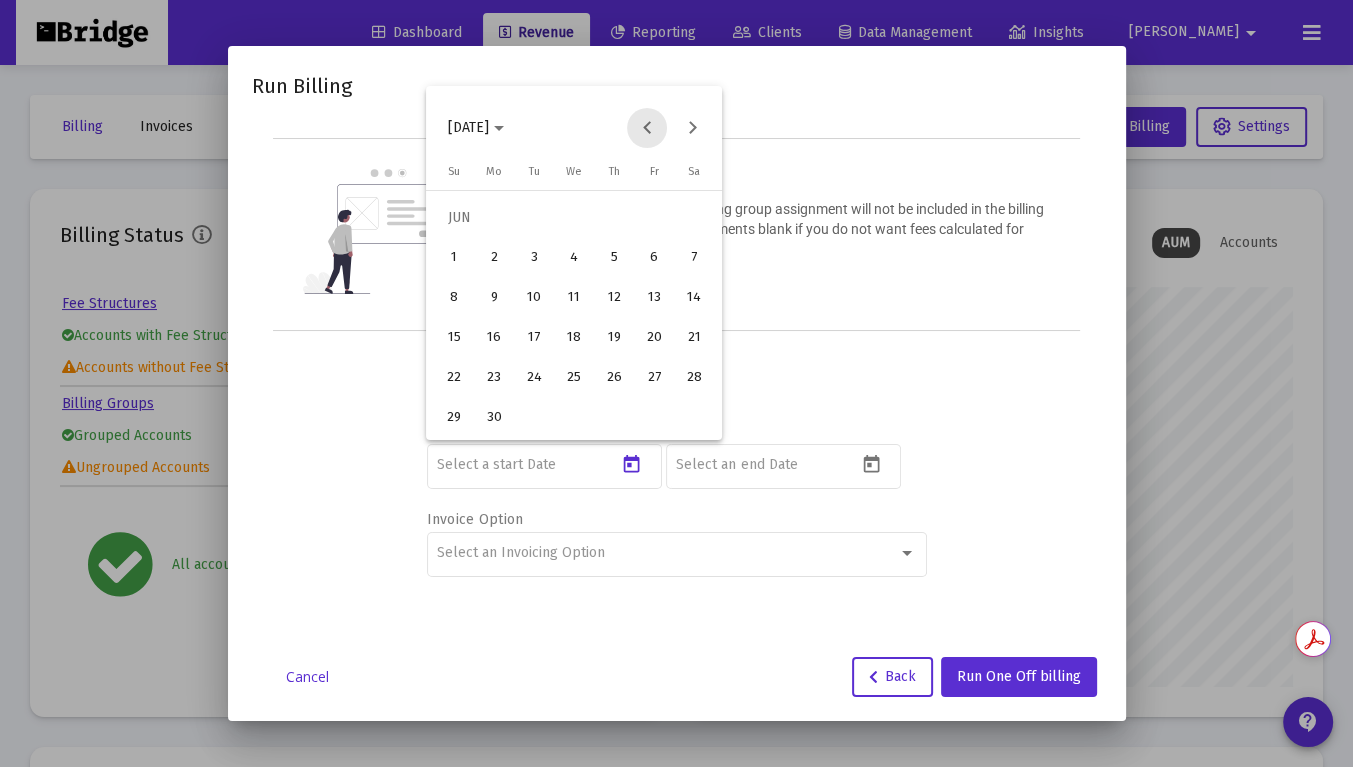 click at bounding box center [647, 128] 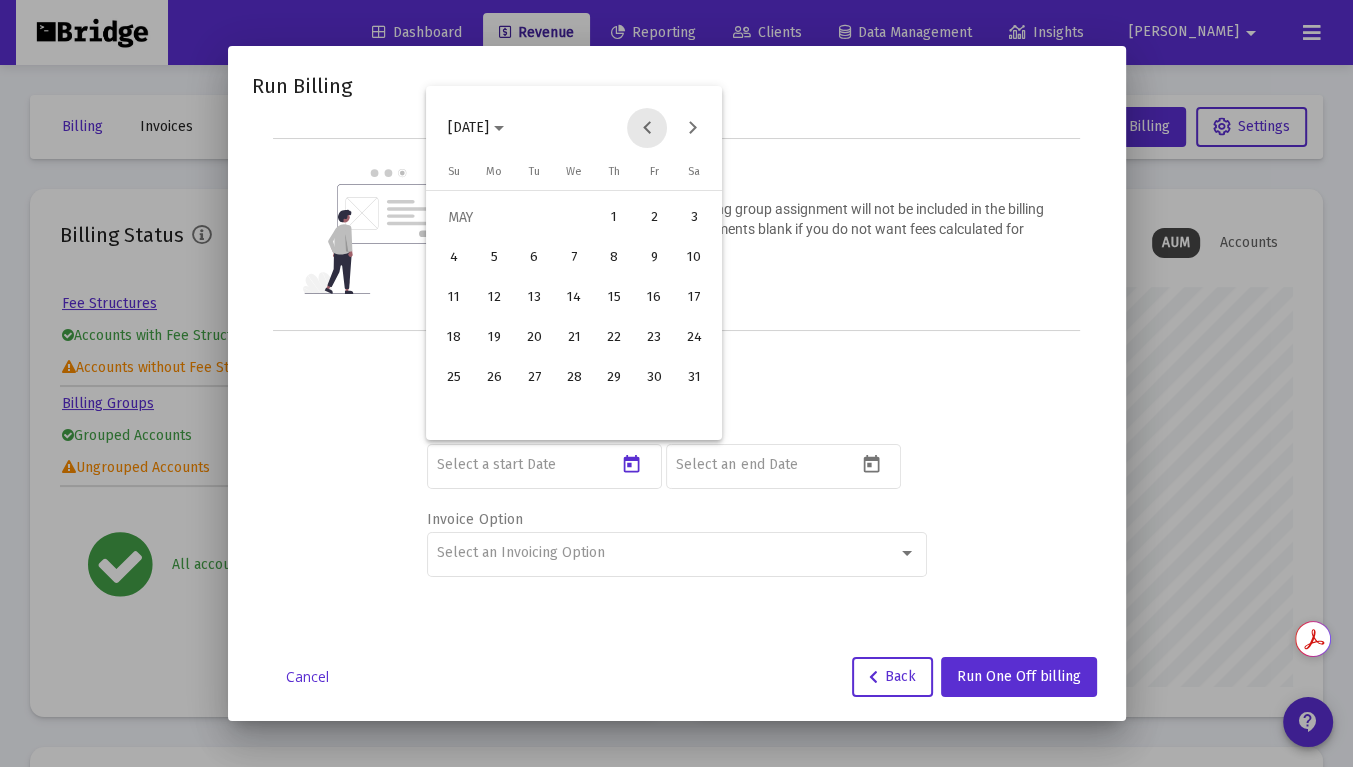 click at bounding box center [647, 128] 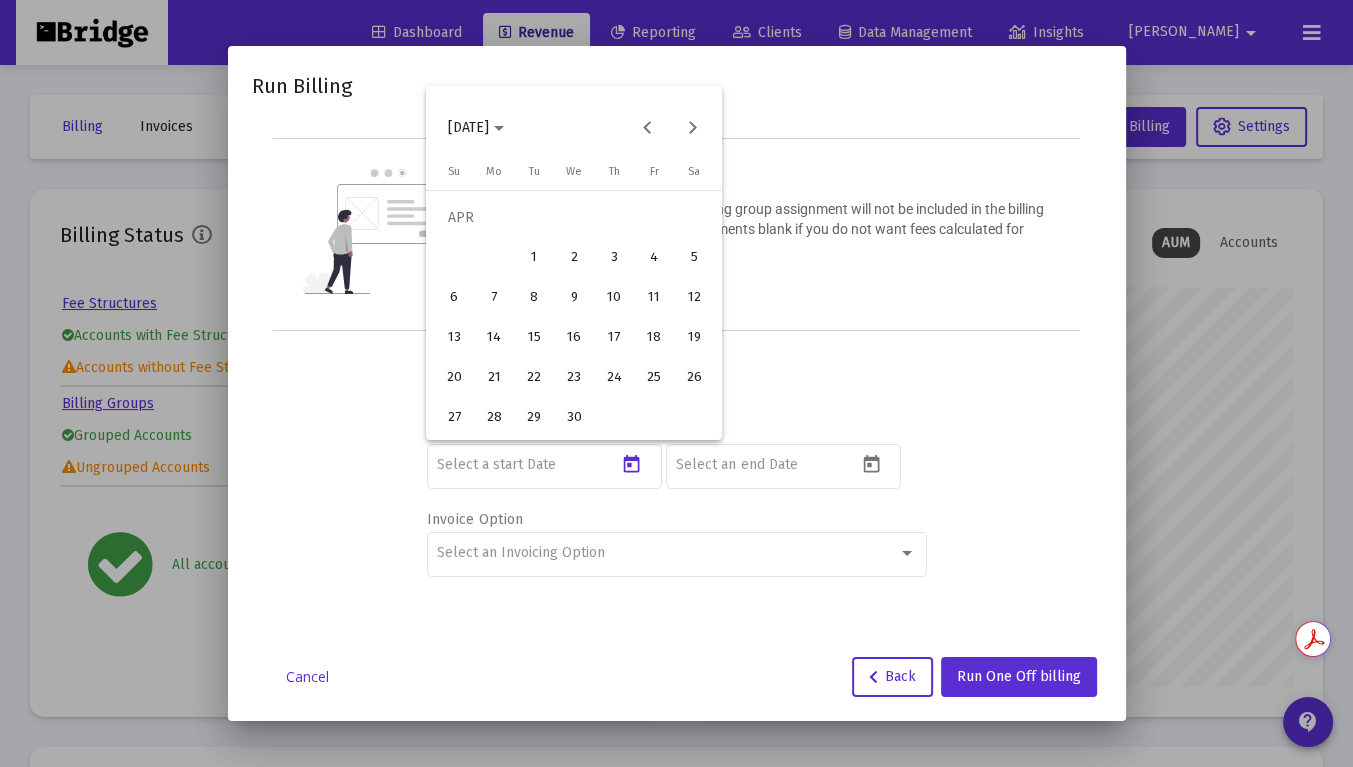 click on "1" at bounding box center (534, 258) 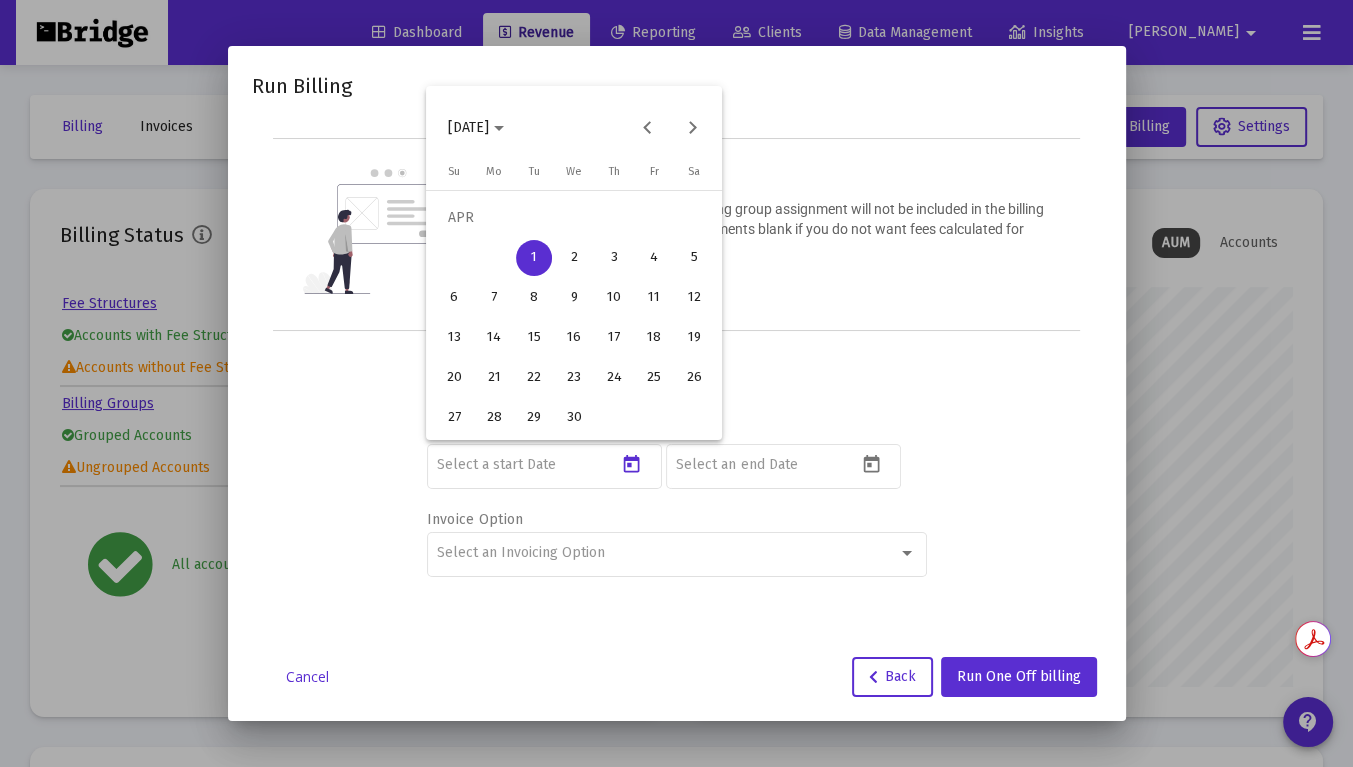 type on "[DATE]" 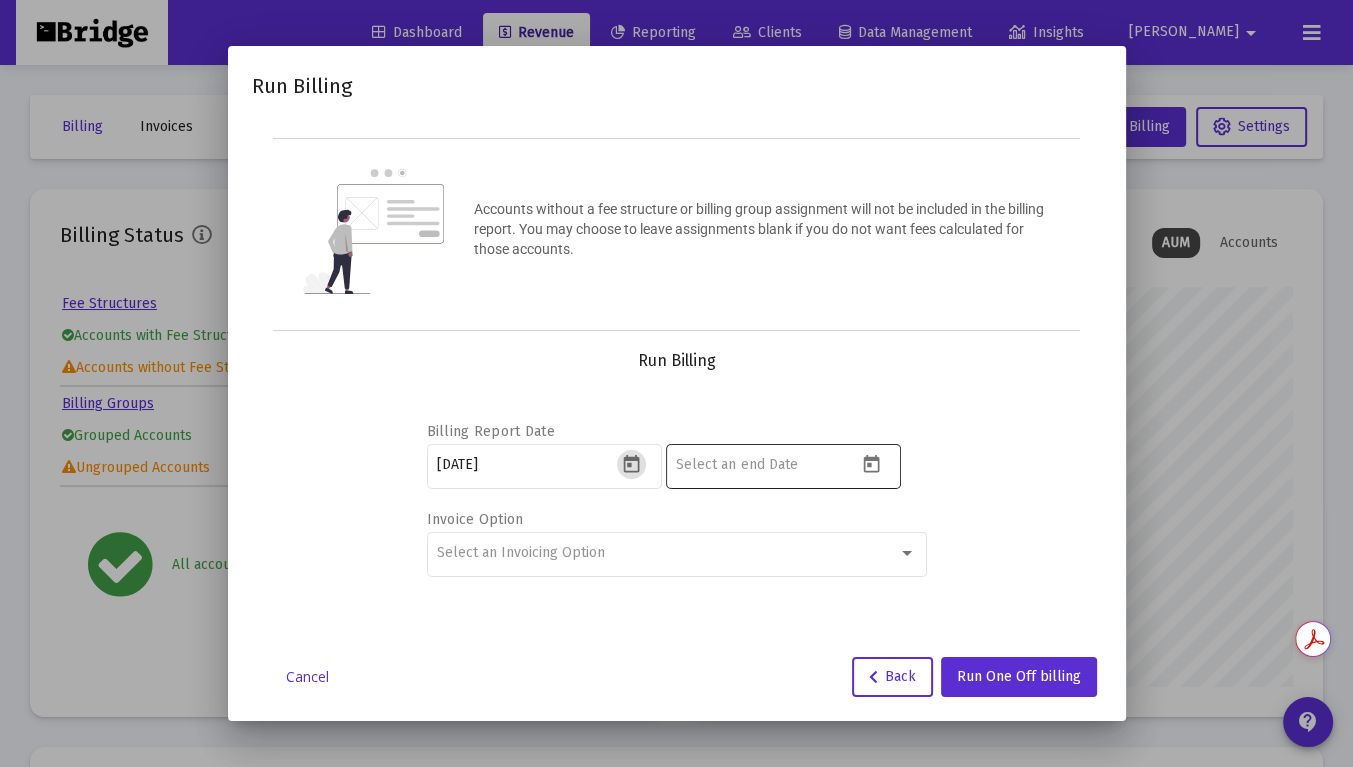 click at bounding box center [766, 464] 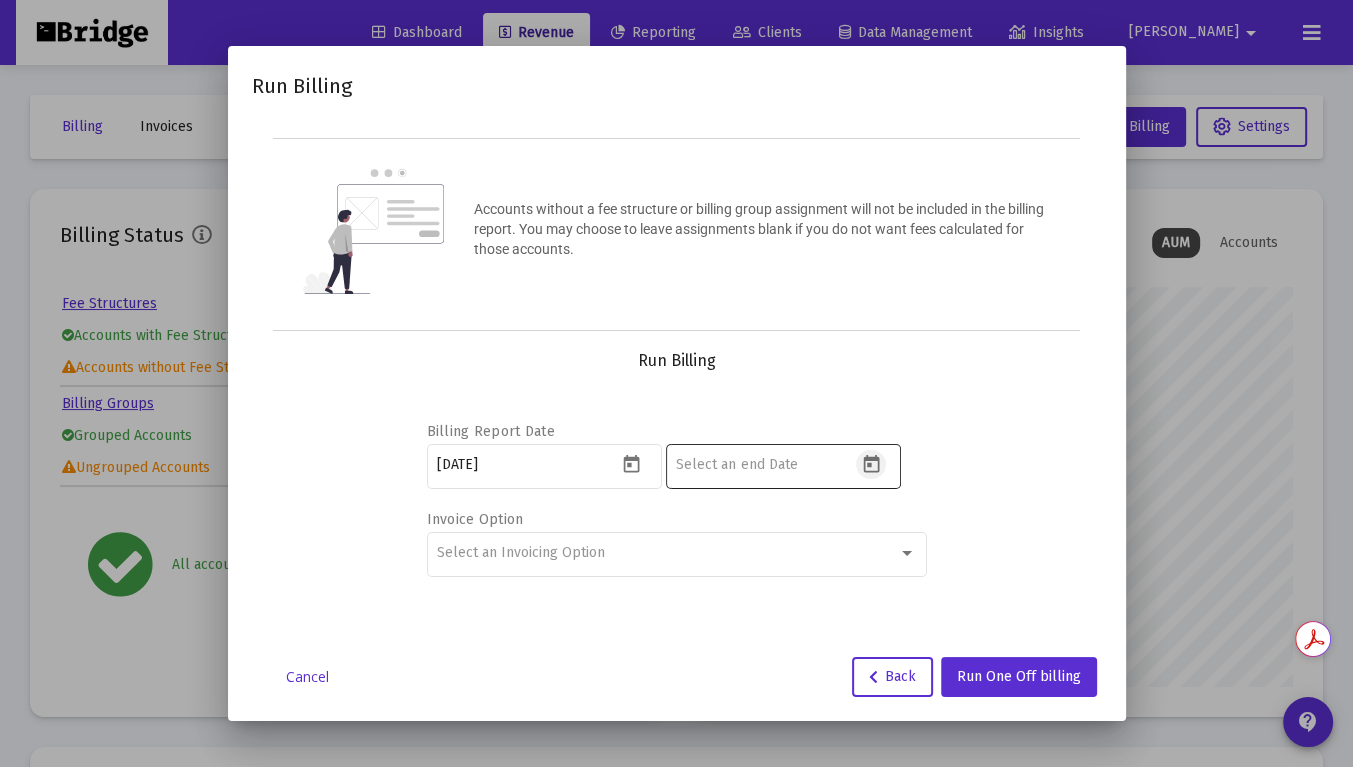 click 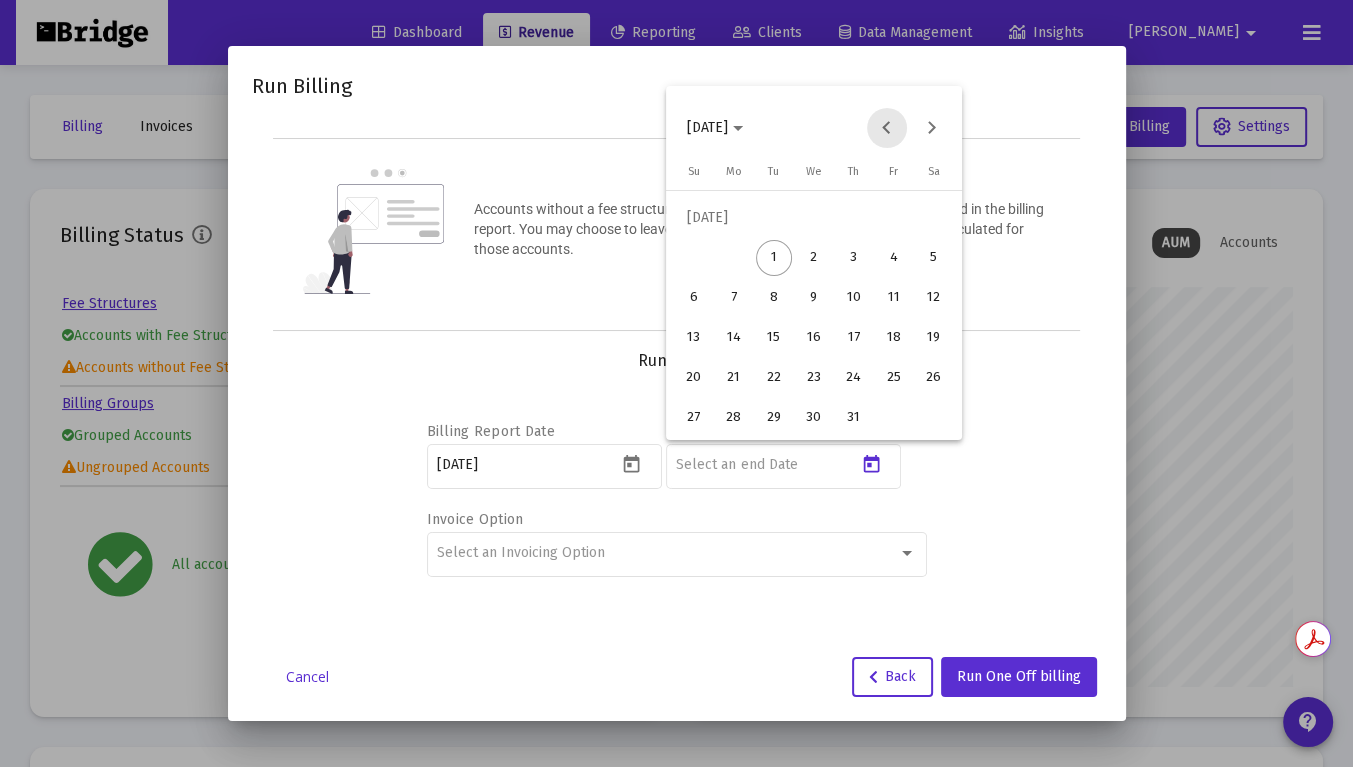click at bounding box center [887, 128] 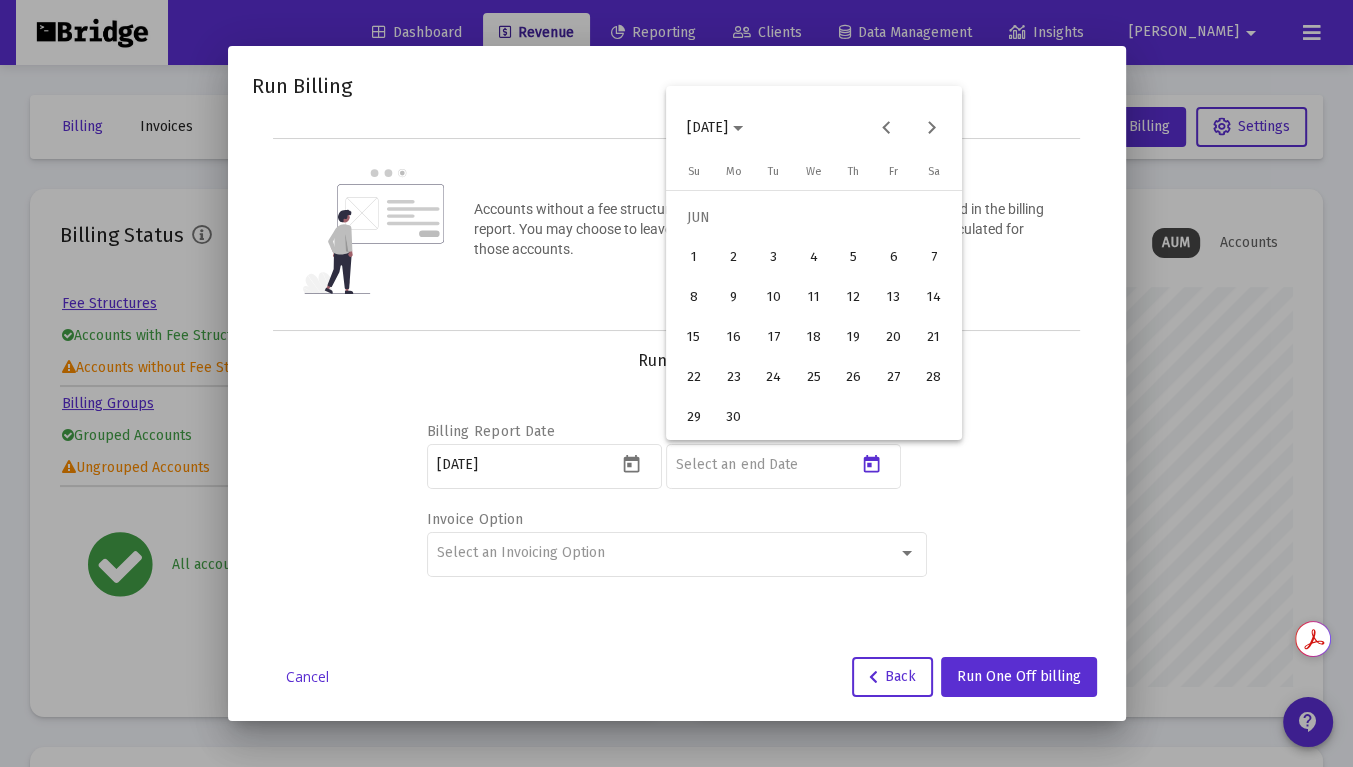 click on "30" at bounding box center (734, 418) 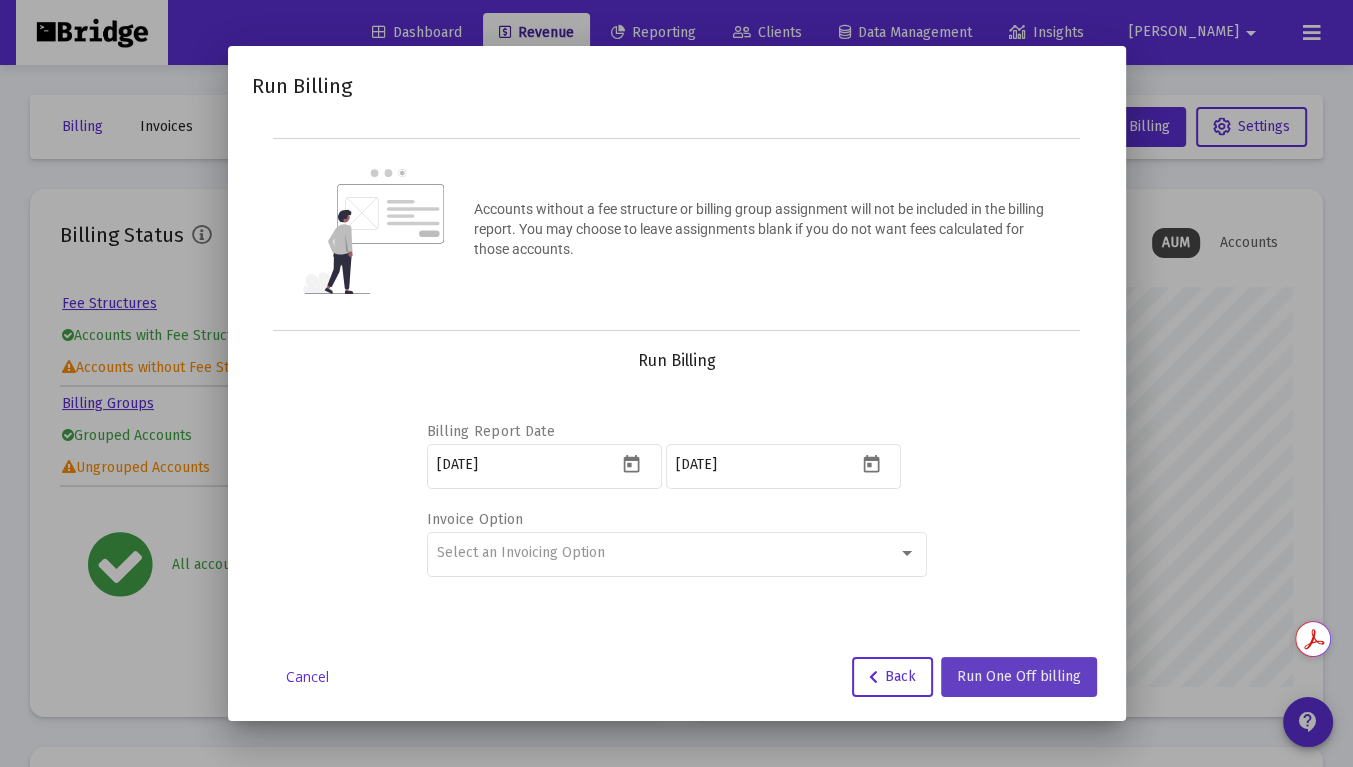 click on "Run One Off billing" at bounding box center (1019, 676) 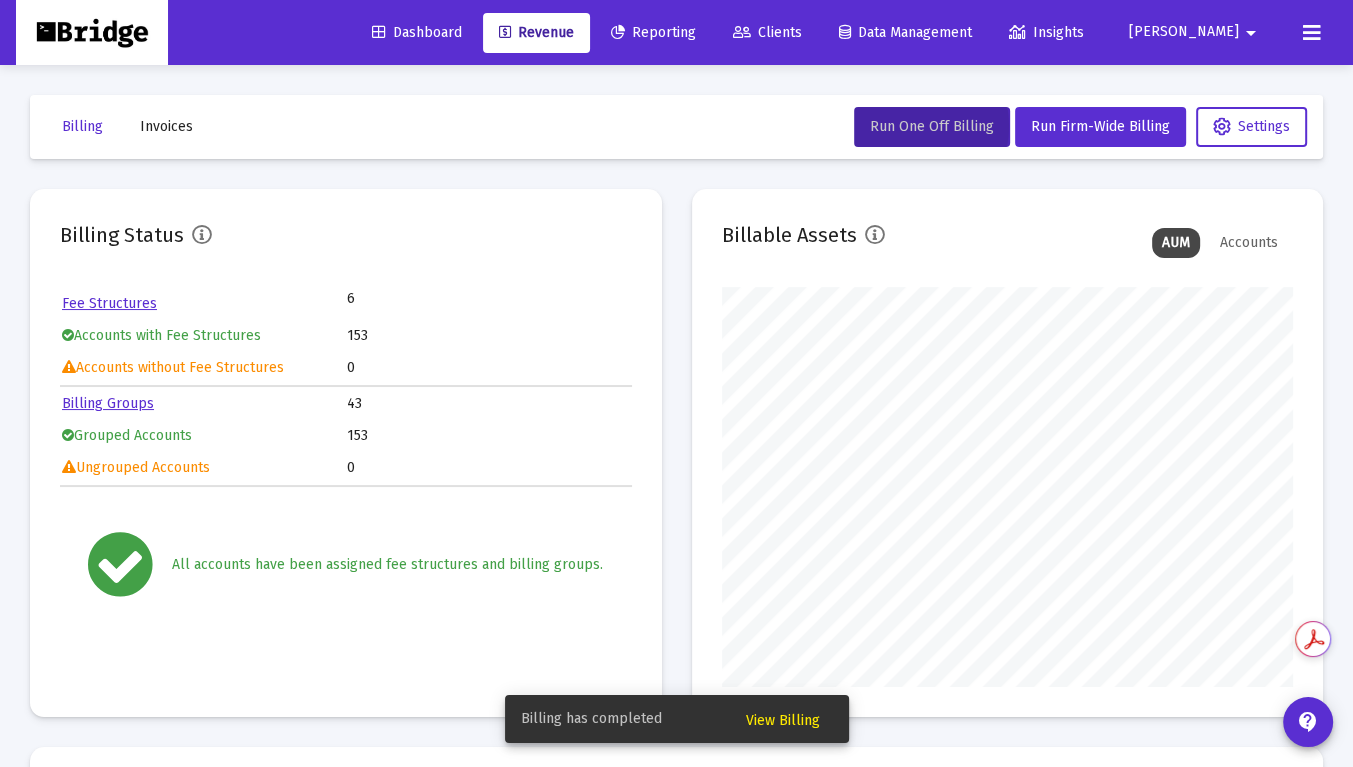click on "View Billing" at bounding box center (783, 720) 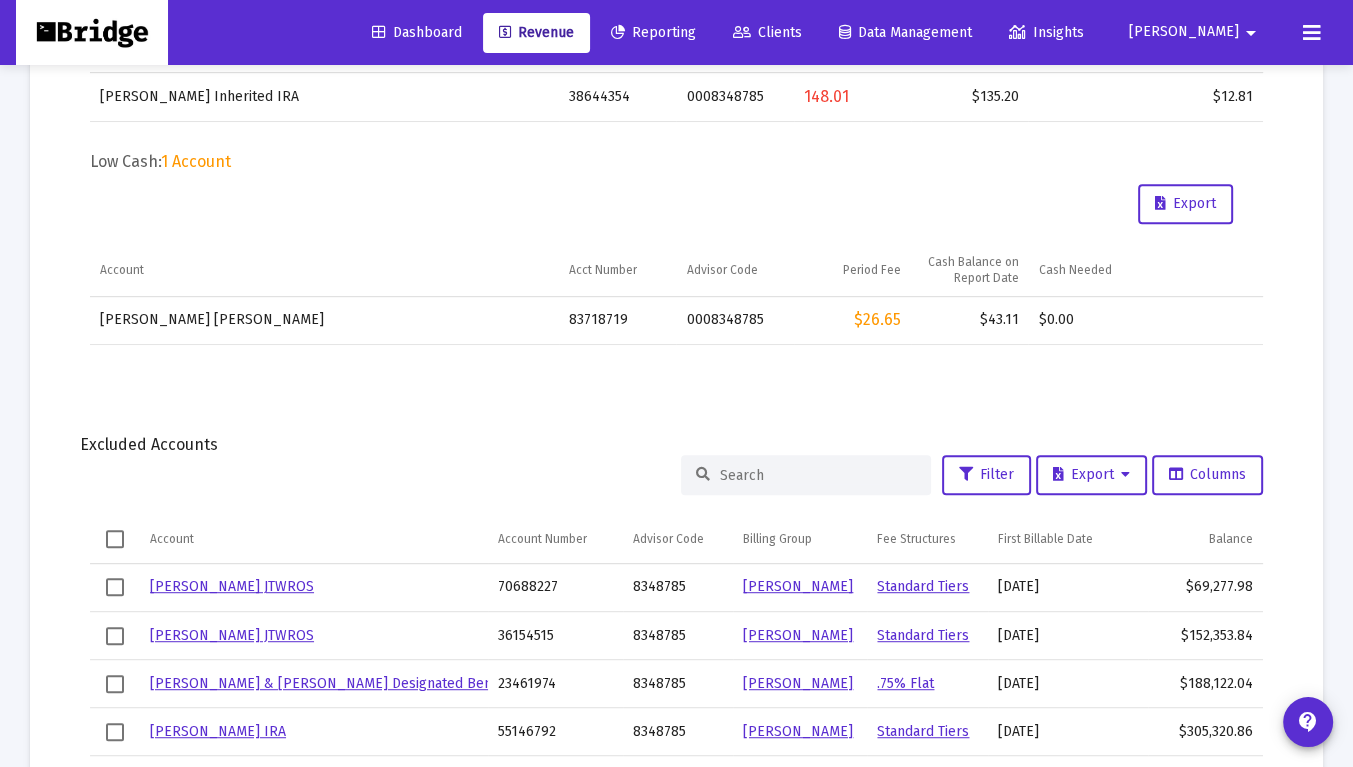 scroll, scrollTop: 800, scrollLeft: 0, axis: vertical 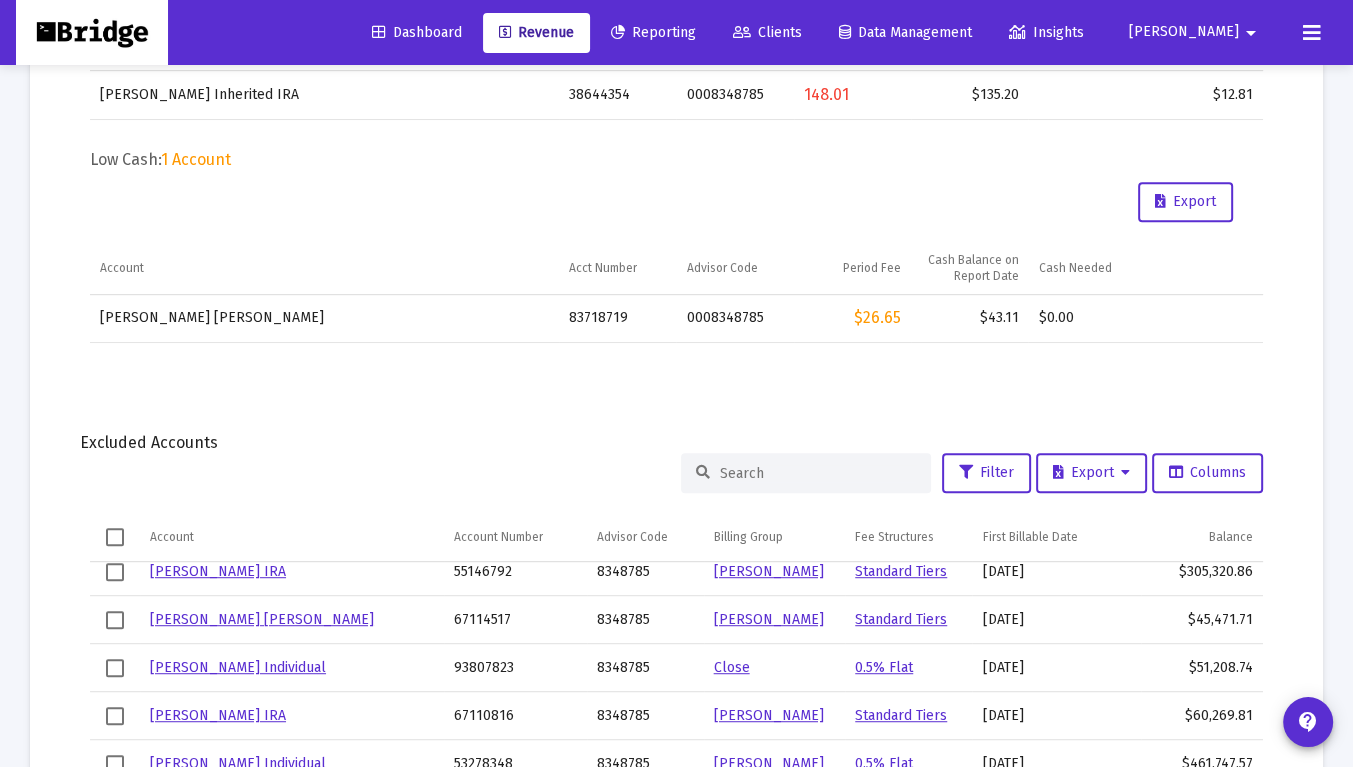 click on "Report Created:  [DATE]  Billing Snapshot Date:  [DATE]   Fees   Total Debited Fee  $370.06 $1,480.24 per annum  Split Payout  $0.00  Firm Share  $370.06  Effective Rate per period  0.074% 0.296% per annum  Firm Billable Balance  $296,047.34  Assets Under Management  $499,497.93  Cash Balances   Insufficient Cash:   1 Account   Export  Account Acct Number Advisor Code Period Fee Cash Balance on Report Date Cash Needed [PERSON_NAME] Inherited IRA 38644354 0008348785  148.01   $135.20   $12.81  Loading...  Low Cash:   1 Account   Export  Account Acct Number Advisor Code Period Fee Cash Balance on Report Date Cash Needed [PERSON_NAME] [PERSON_NAME] 83718719 0008348785  $26.65   $43.11   $0.00  Loading...  Excluded Accounts   Filter   Export   Columns  Account Account Number Advisor Code Billing Group Fee Structures First Billable Date Balance  [PERSON_NAME] IRA  55146792 8348785  [PERSON_NAME]   Standard Tiers  [DATE]  $305,320.86   [PERSON_NAME] [PERSON_NAME]  67114517 8348785  [PERSON_NAME]   Standard Tiers  93807823" 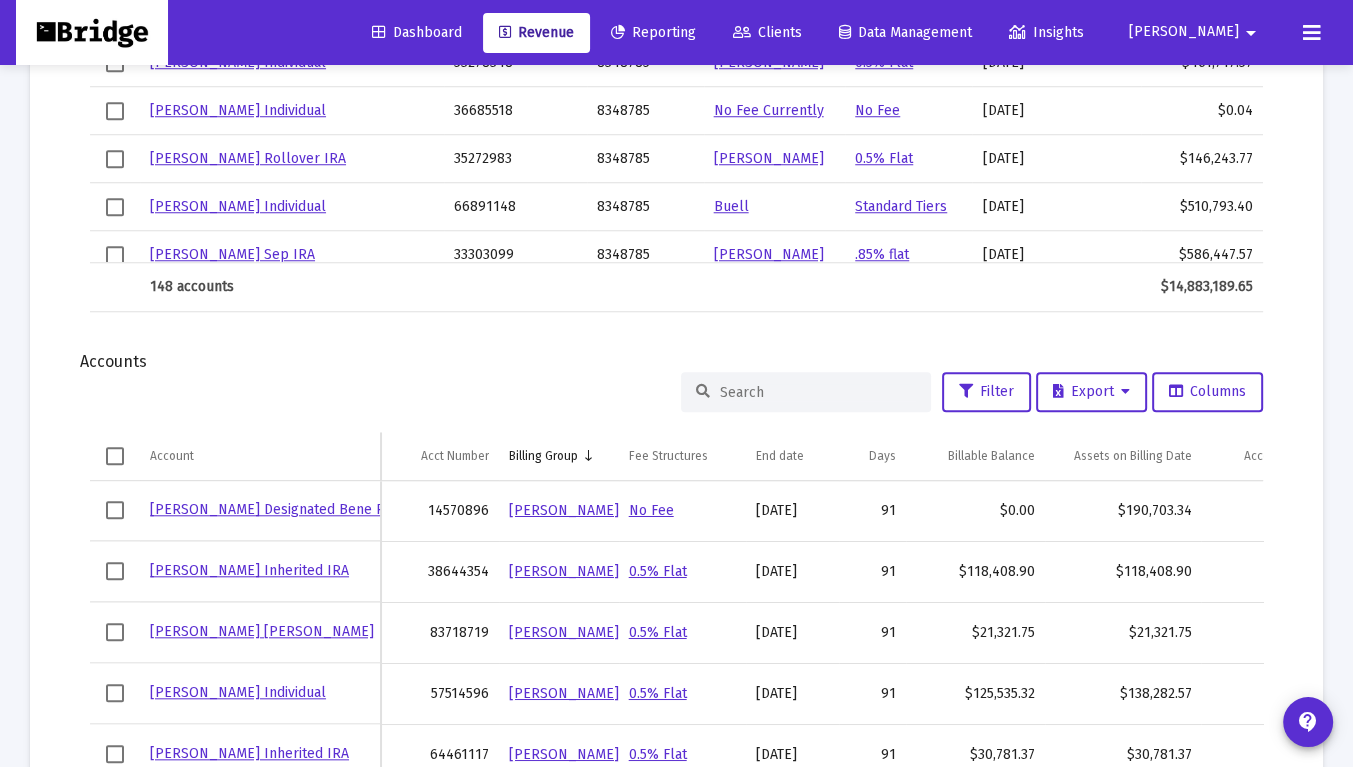scroll, scrollTop: 1644, scrollLeft: 0, axis: vertical 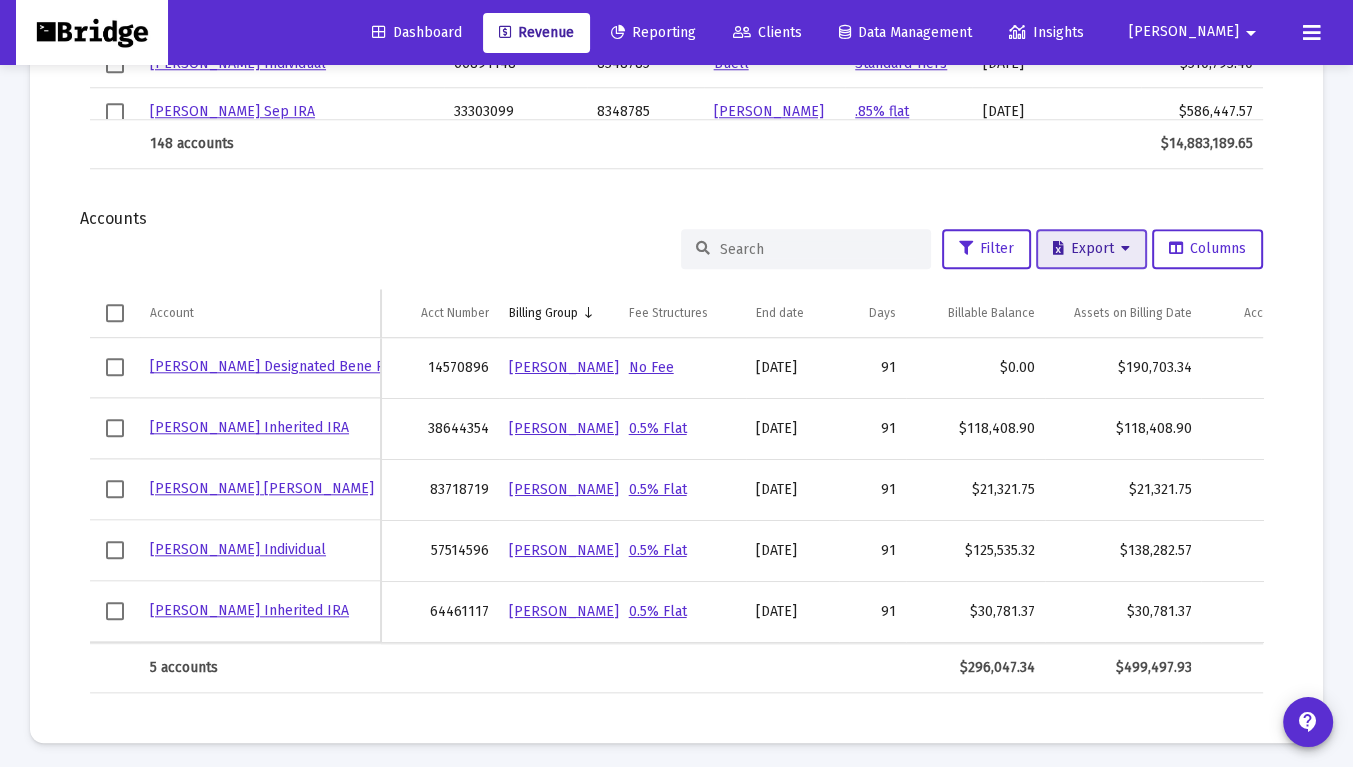 click 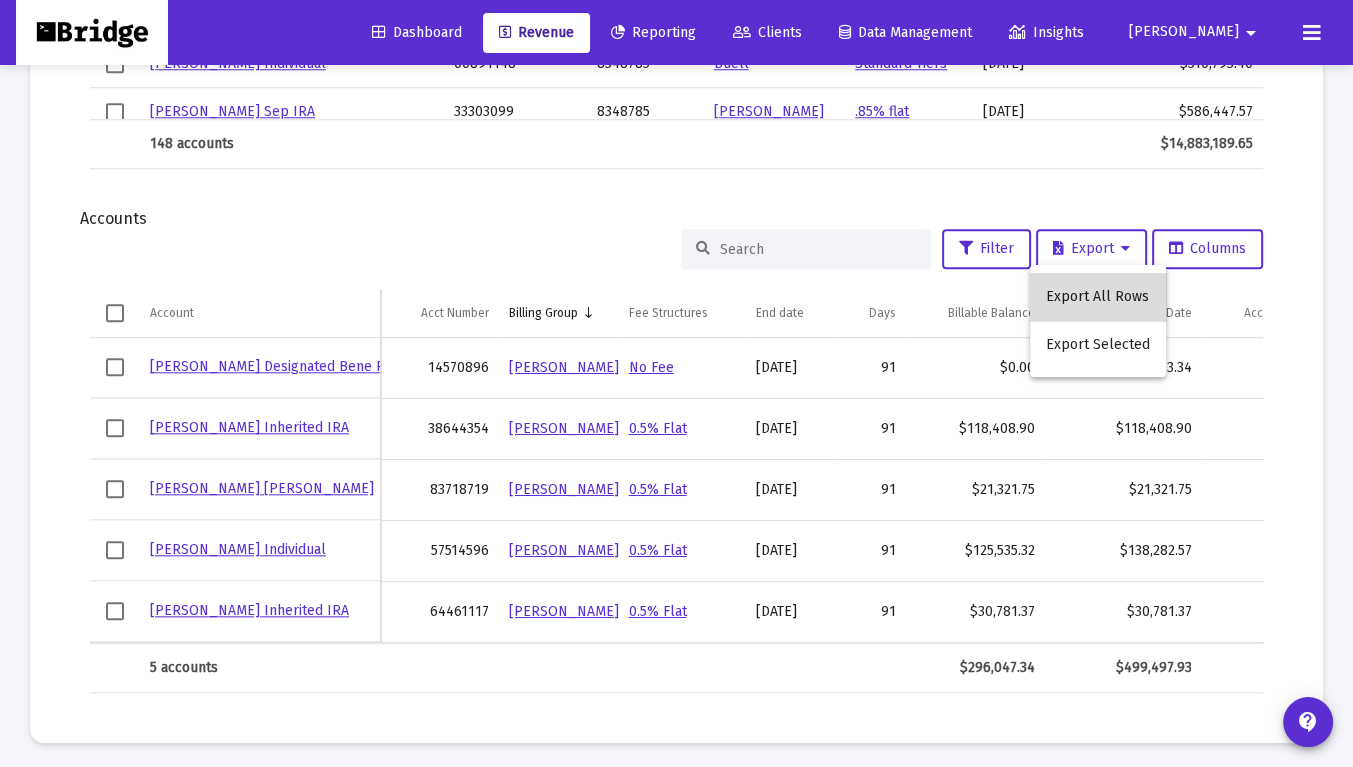 click on "Export All Rows" at bounding box center [1098, 297] 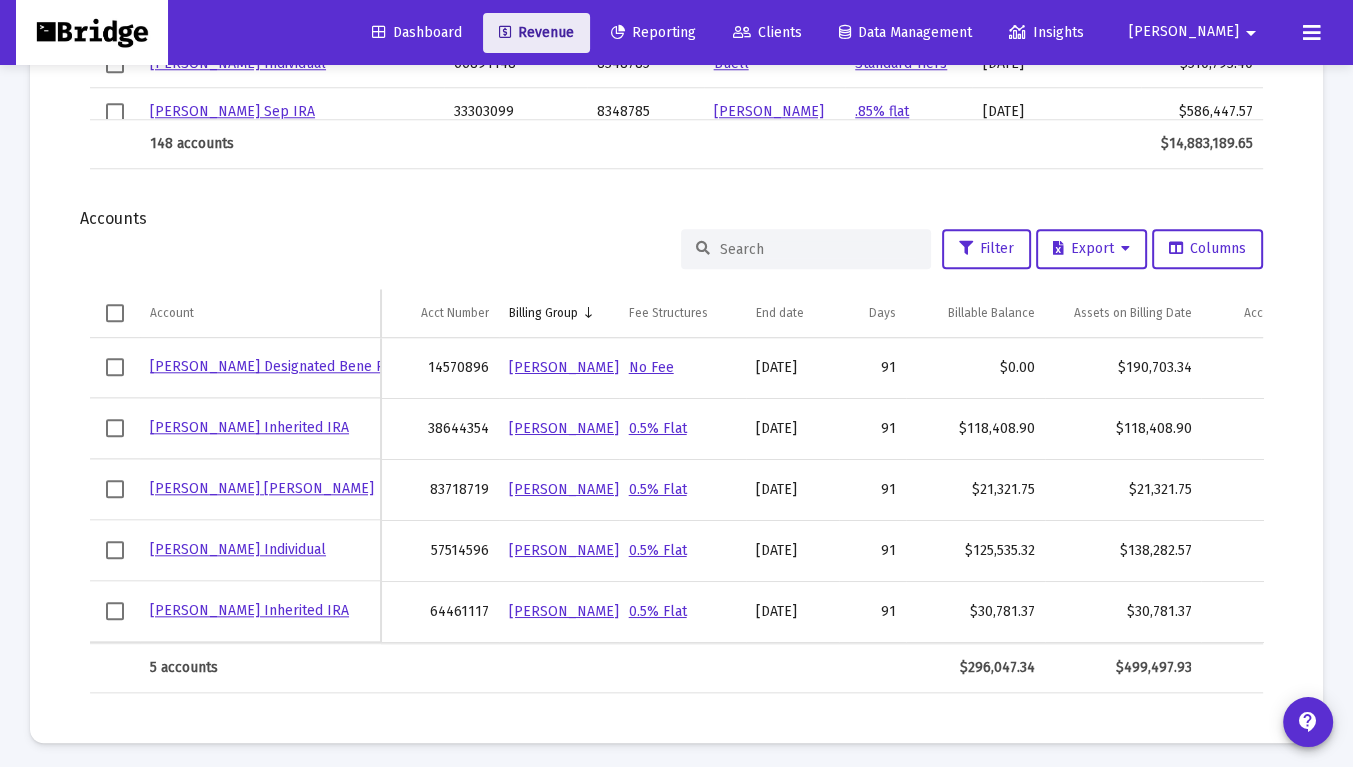 click on "Revenue" 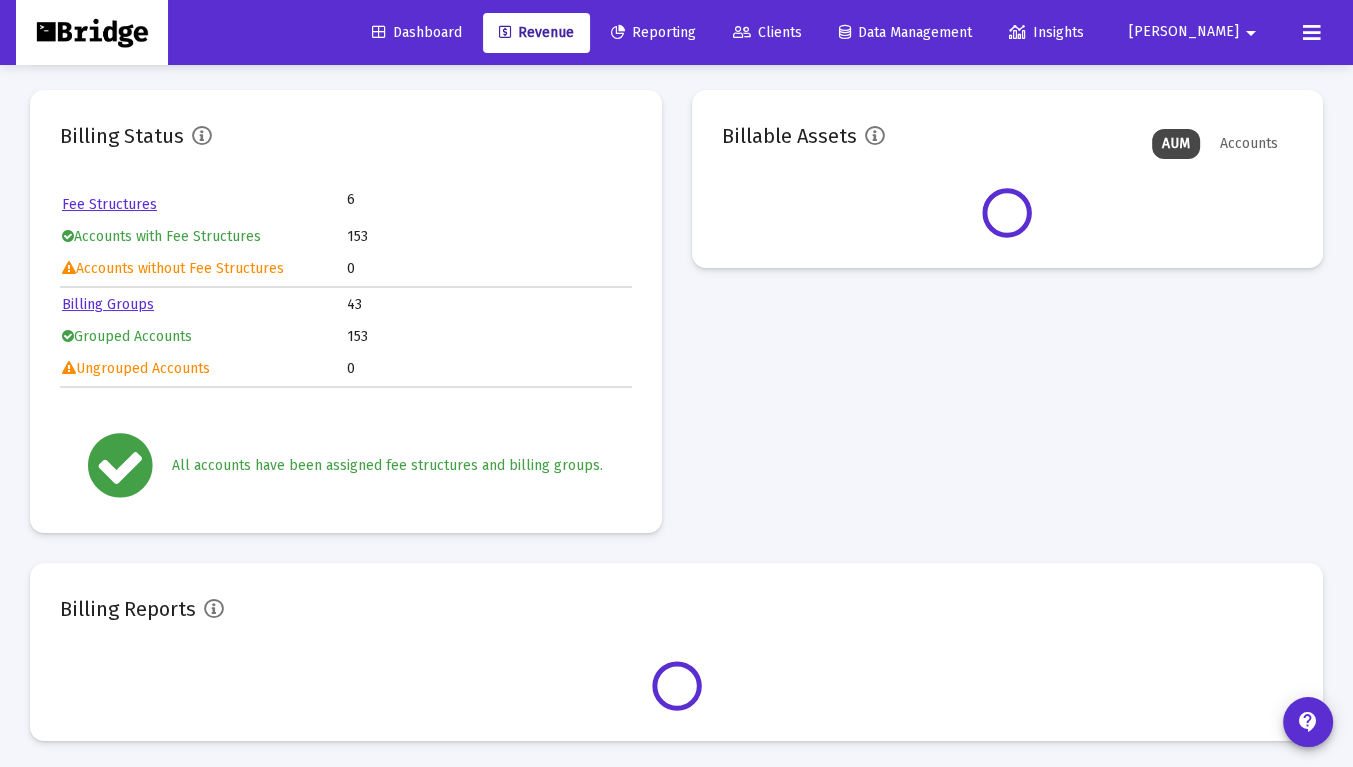 scroll, scrollTop: 188, scrollLeft: 0, axis: vertical 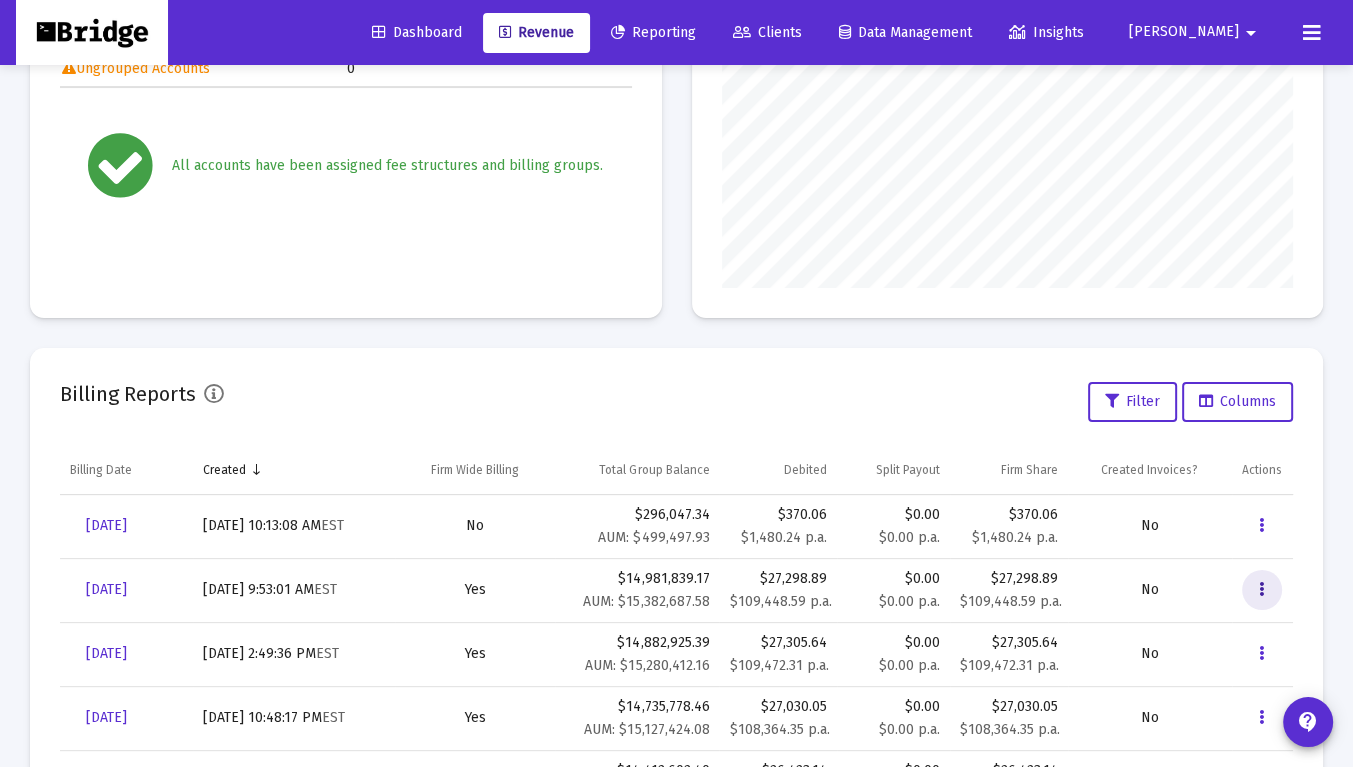 click at bounding box center [1261, 590] 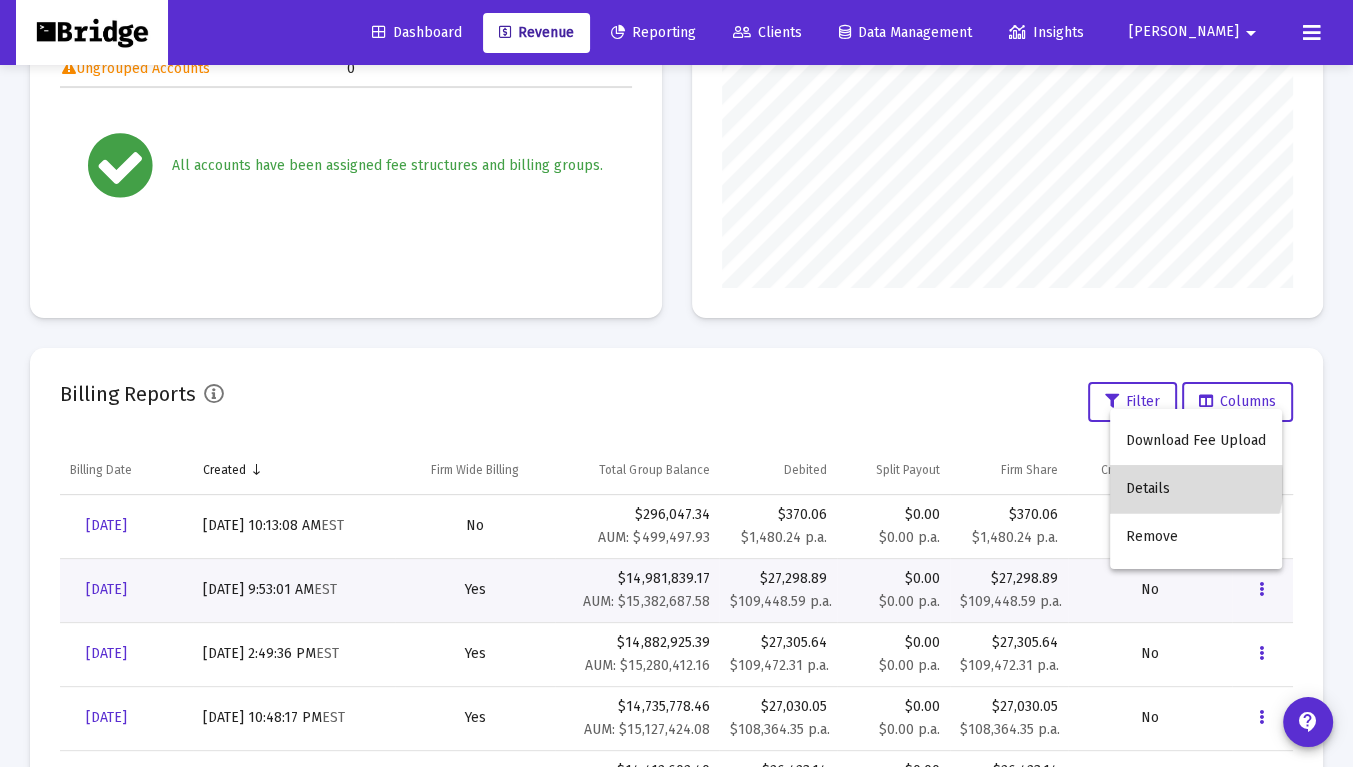 click on "Details" at bounding box center (1196, 489) 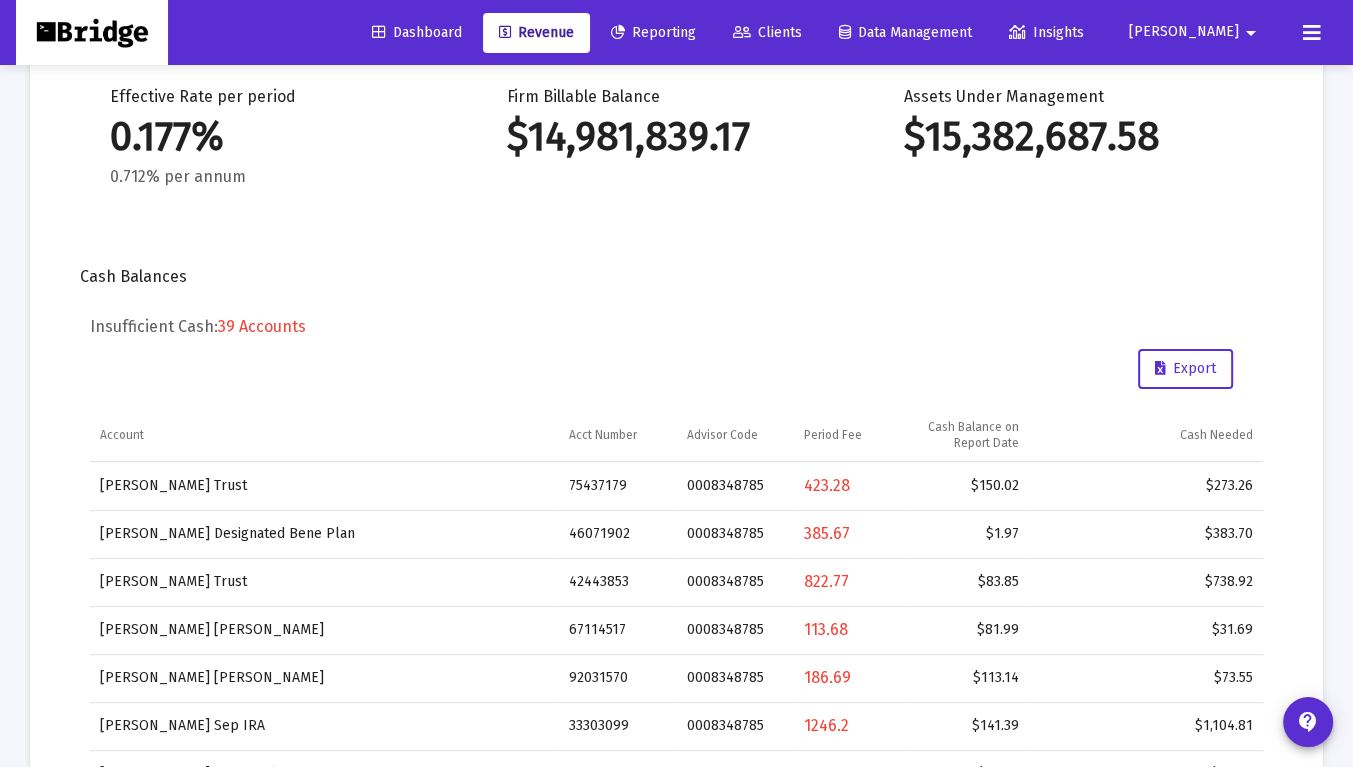 scroll, scrollTop: 408, scrollLeft: 0, axis: vertical 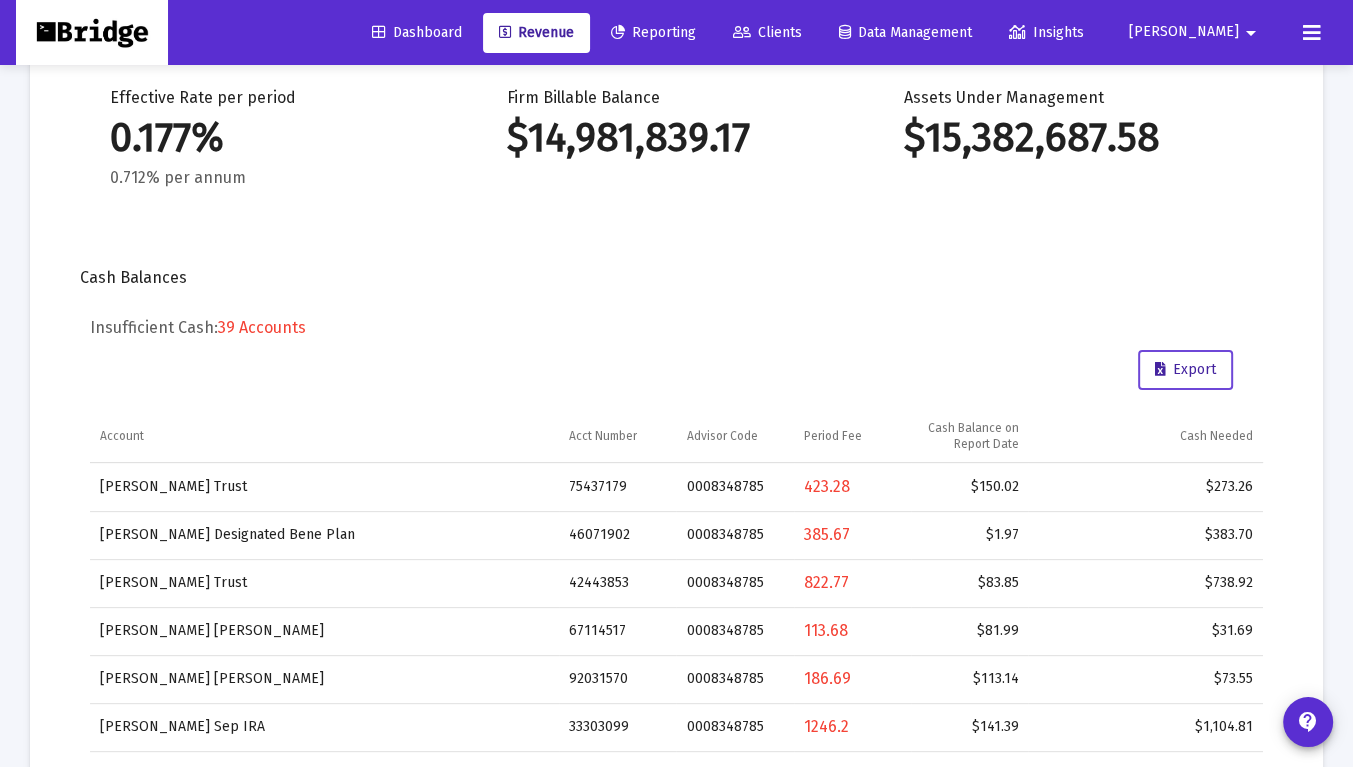 click on "Export" 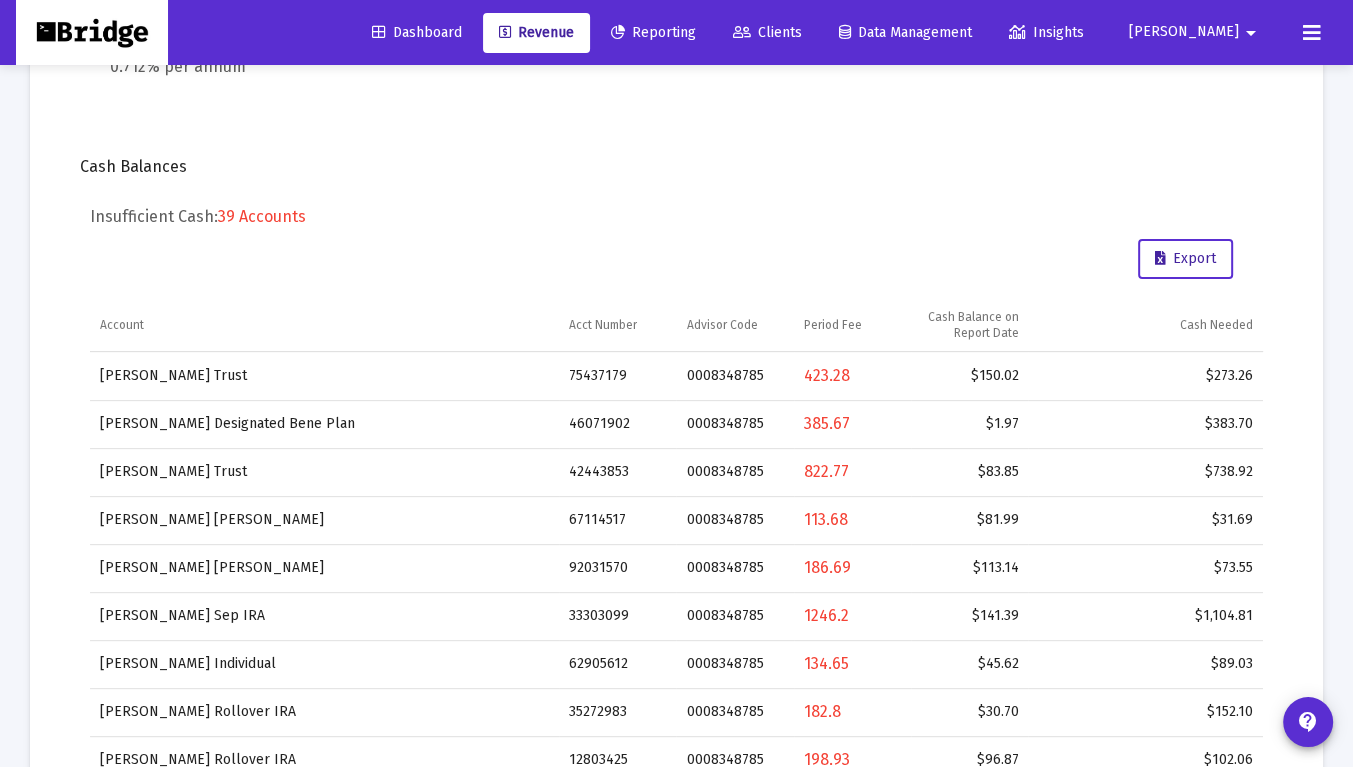 scroll, scrollTop: 516, scrollLeft: 0, axis: vertical 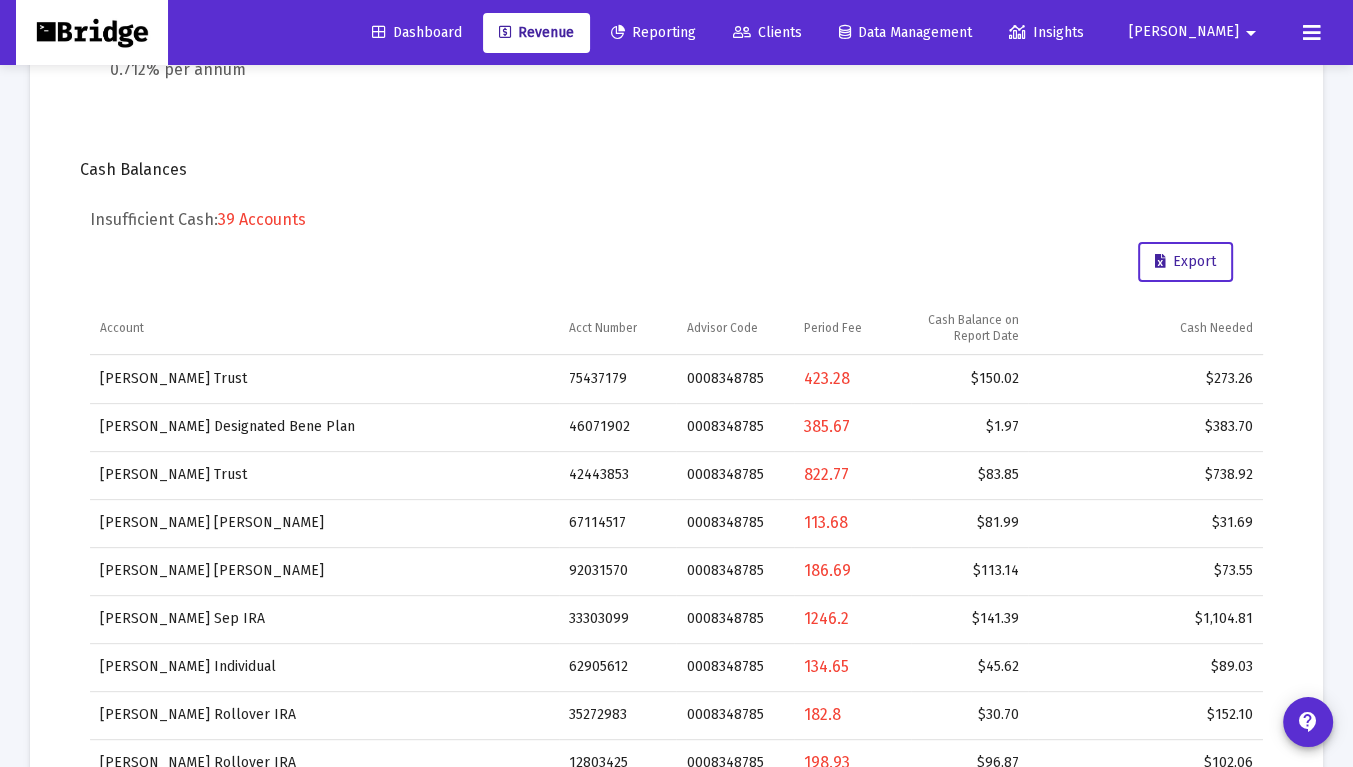 type 